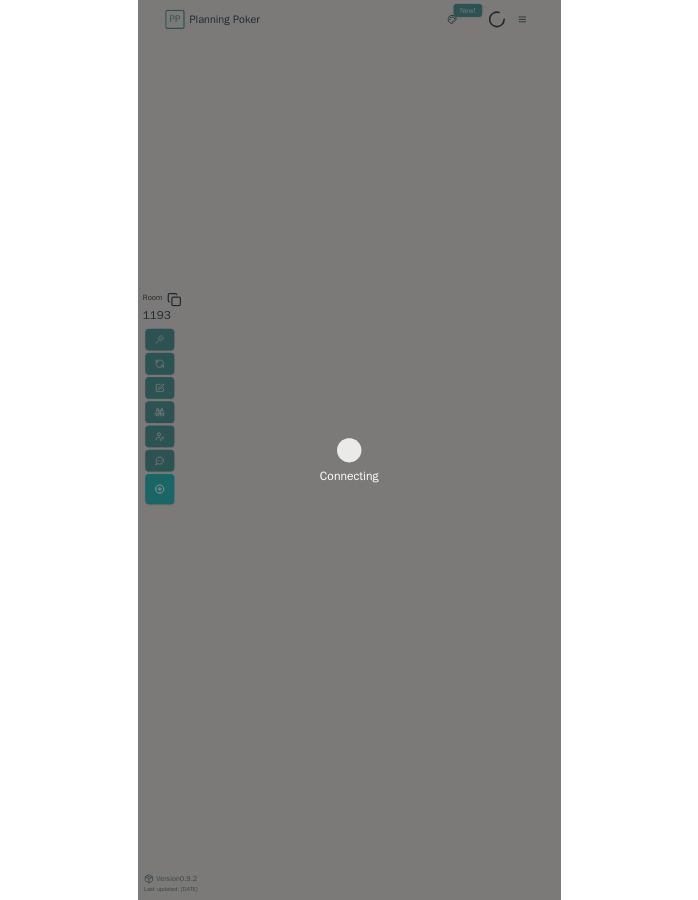 scroll, scrollTop: 0, scrollLeft: 0, axis: both 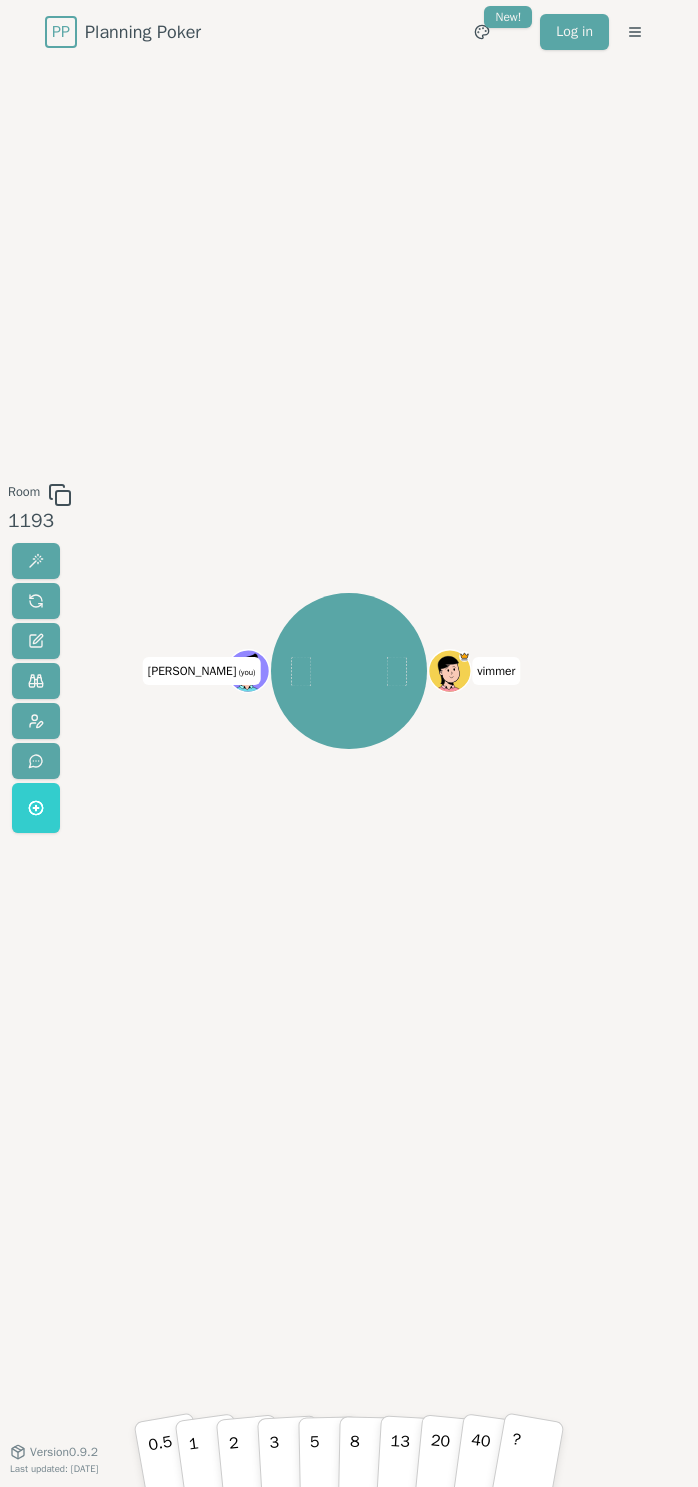 click on "Room 1193 [PERSON_NAME]   (you)   0.5 1 2 3 5 8 13 20 40 ? Version  0.9.2 Last updated:   [DATE]" at bounding box center (349, 758) 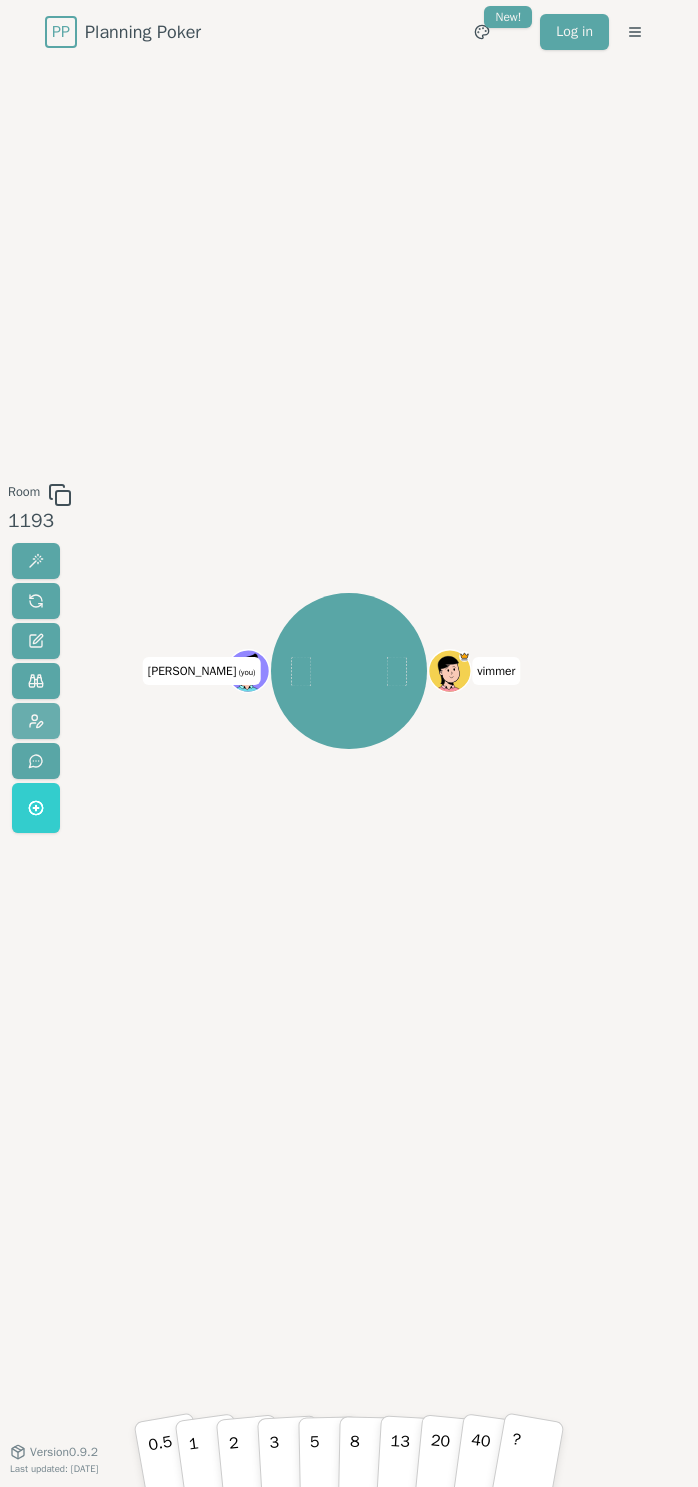 click at bounding box center [36, 721] 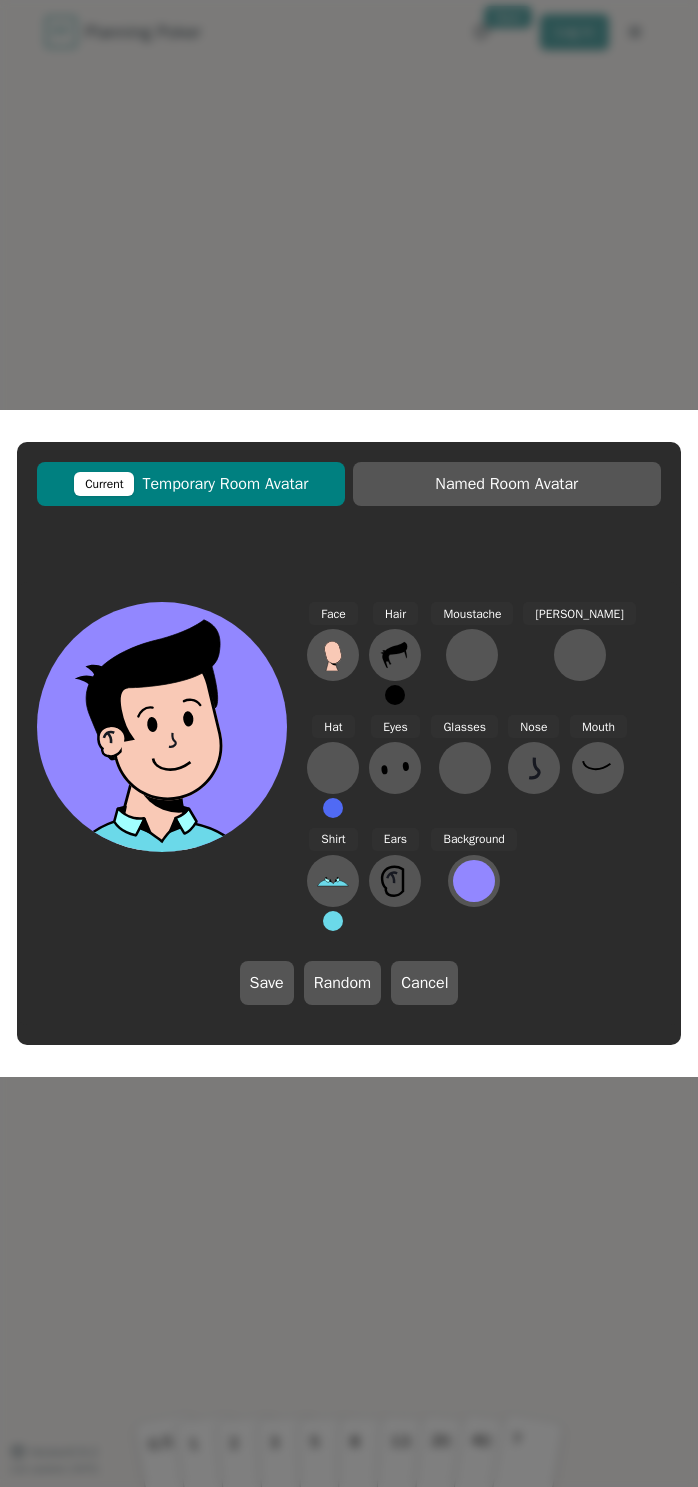 click on "Face Hair Moustache [PERSON_NAME] Hat Eyes Glasses Nose Mouth Shirt Ears Background" at bounding box center (483, 766) 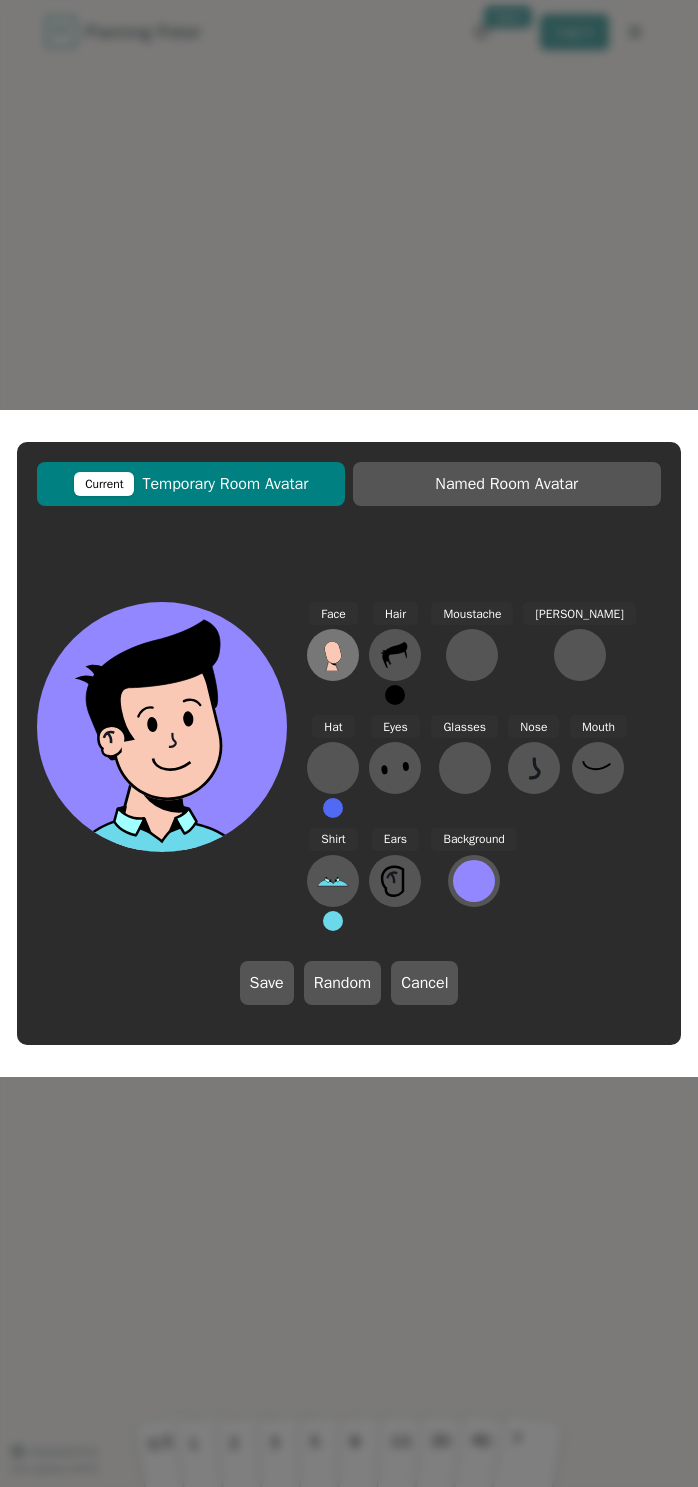 click on "Face" at bounding box center (333, 653) 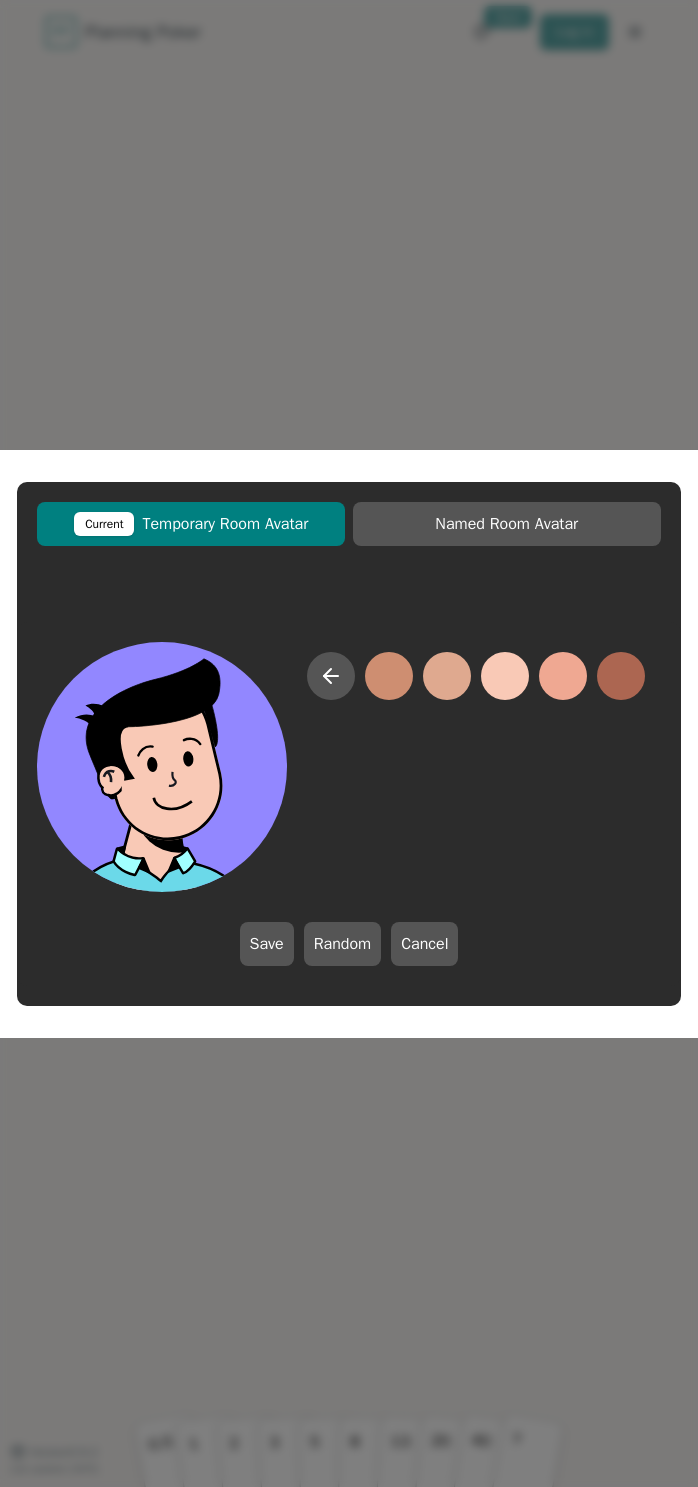 click on "Current Temporary Room Avatar Named Room Avatar Save Random Cancel" at bounding box center (348, 744) 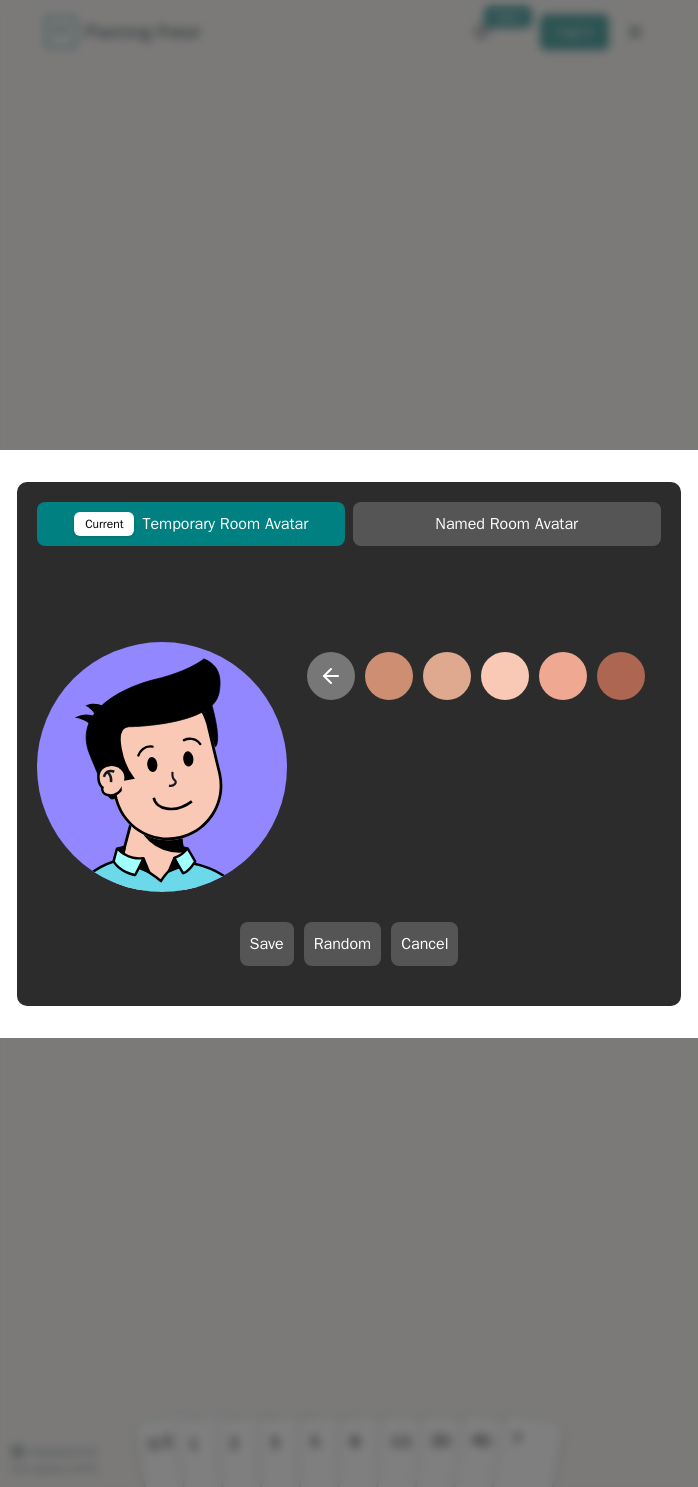 click at bounding box center (331, 676) 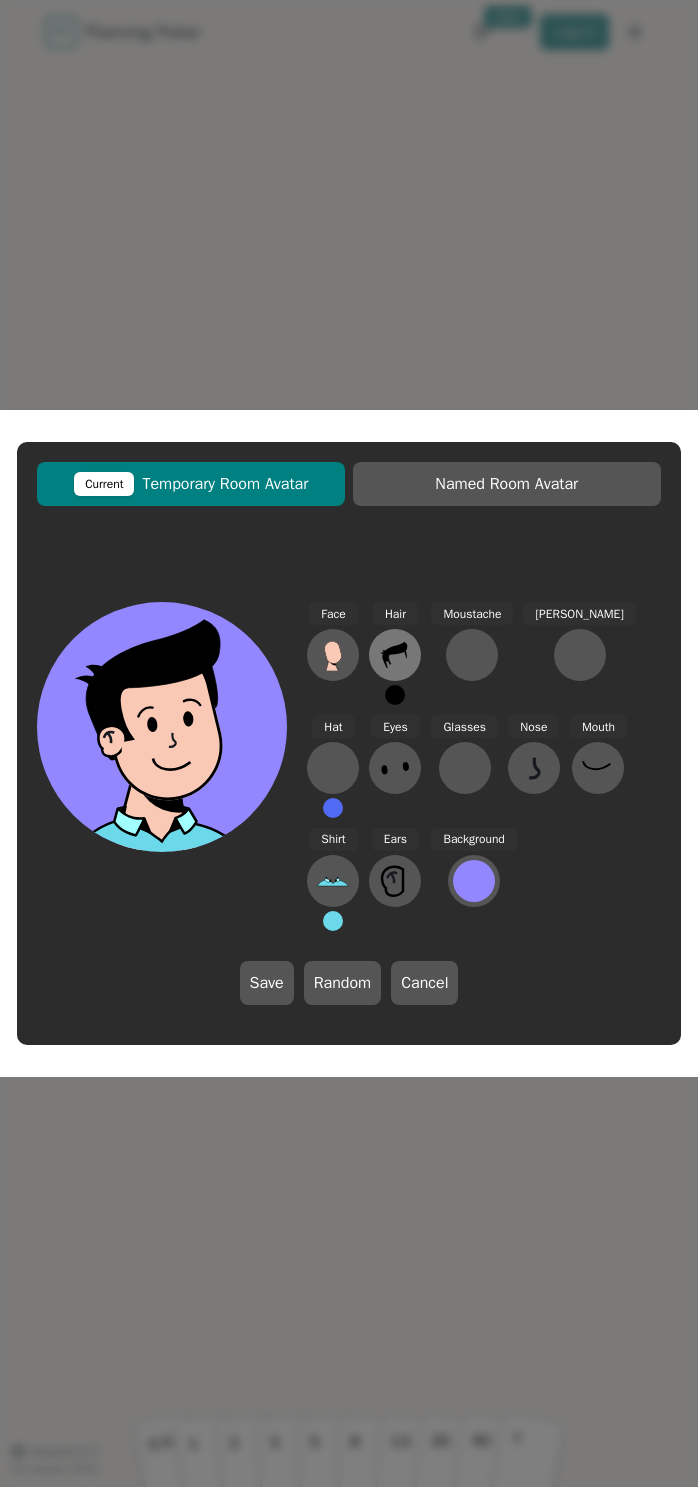 click at bounding box center (395, 655) 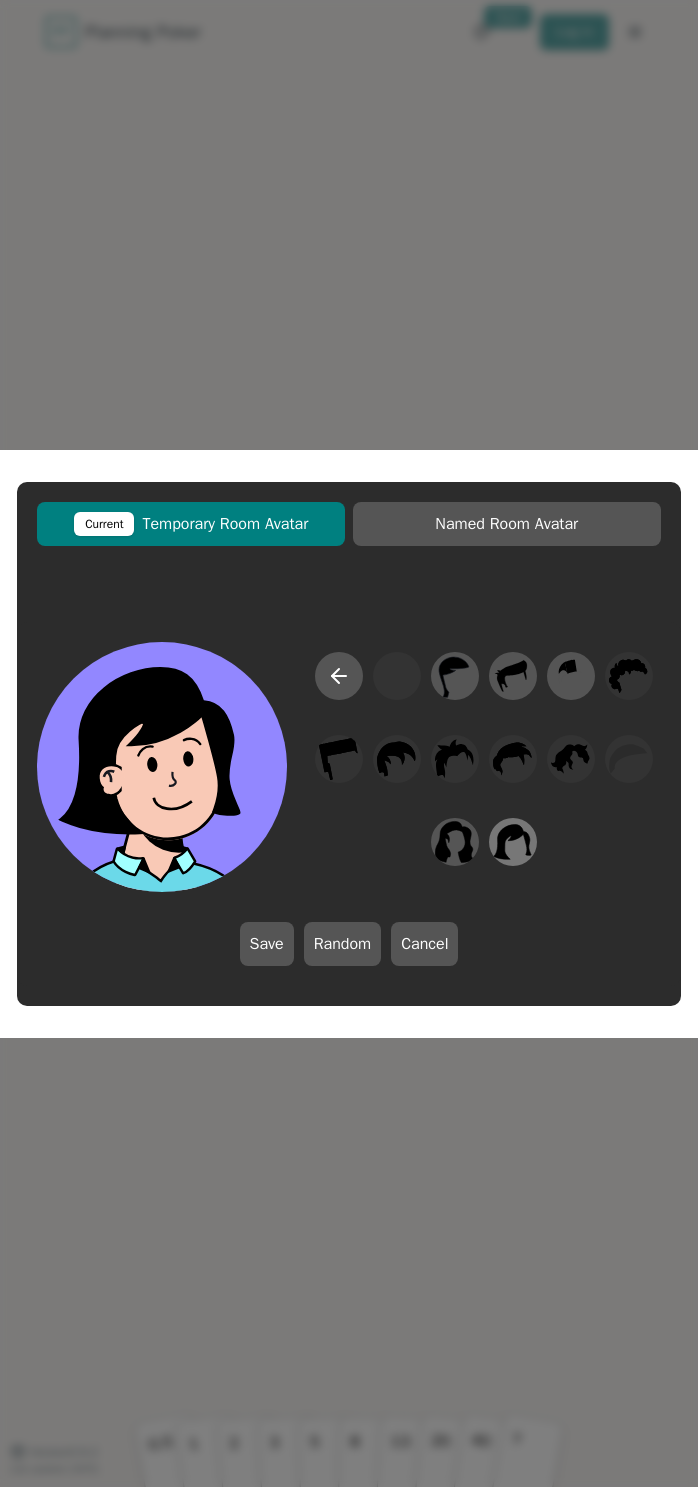click 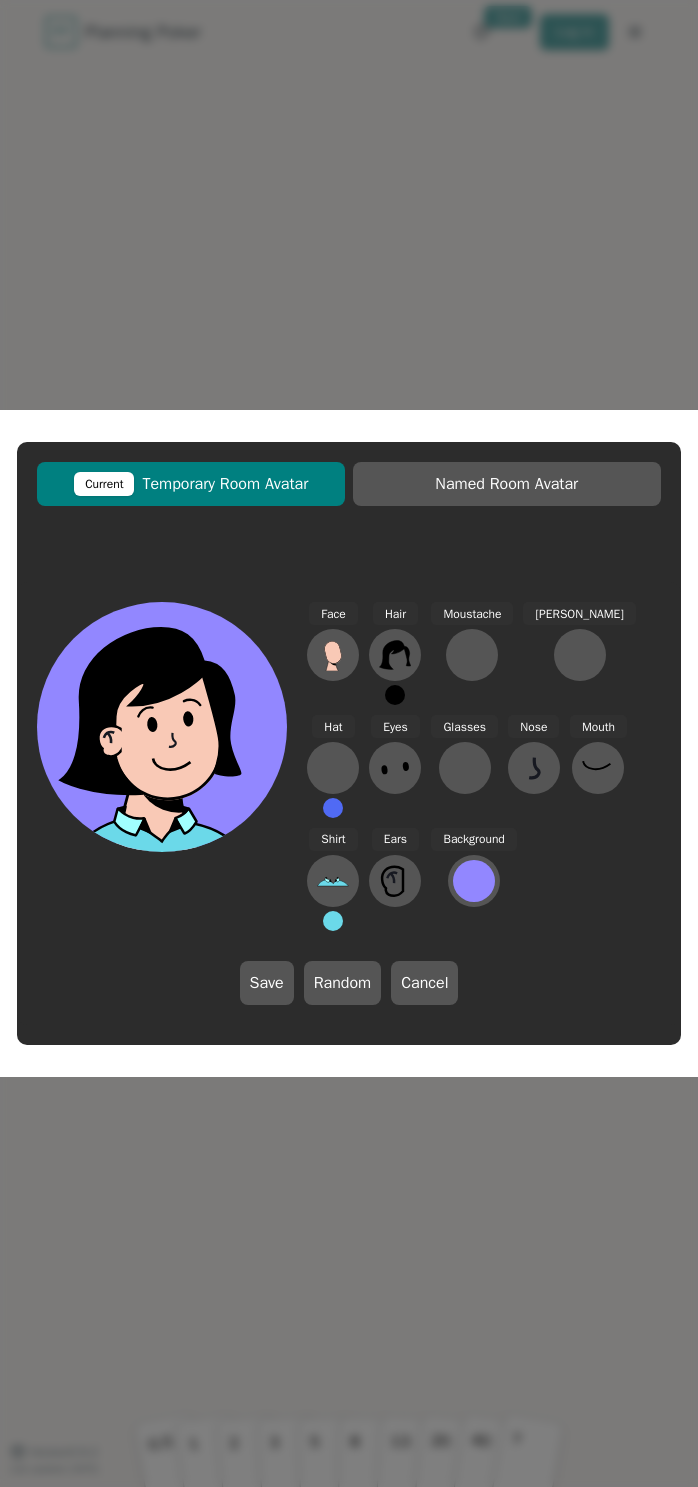 click at bounding box center [395, 695] 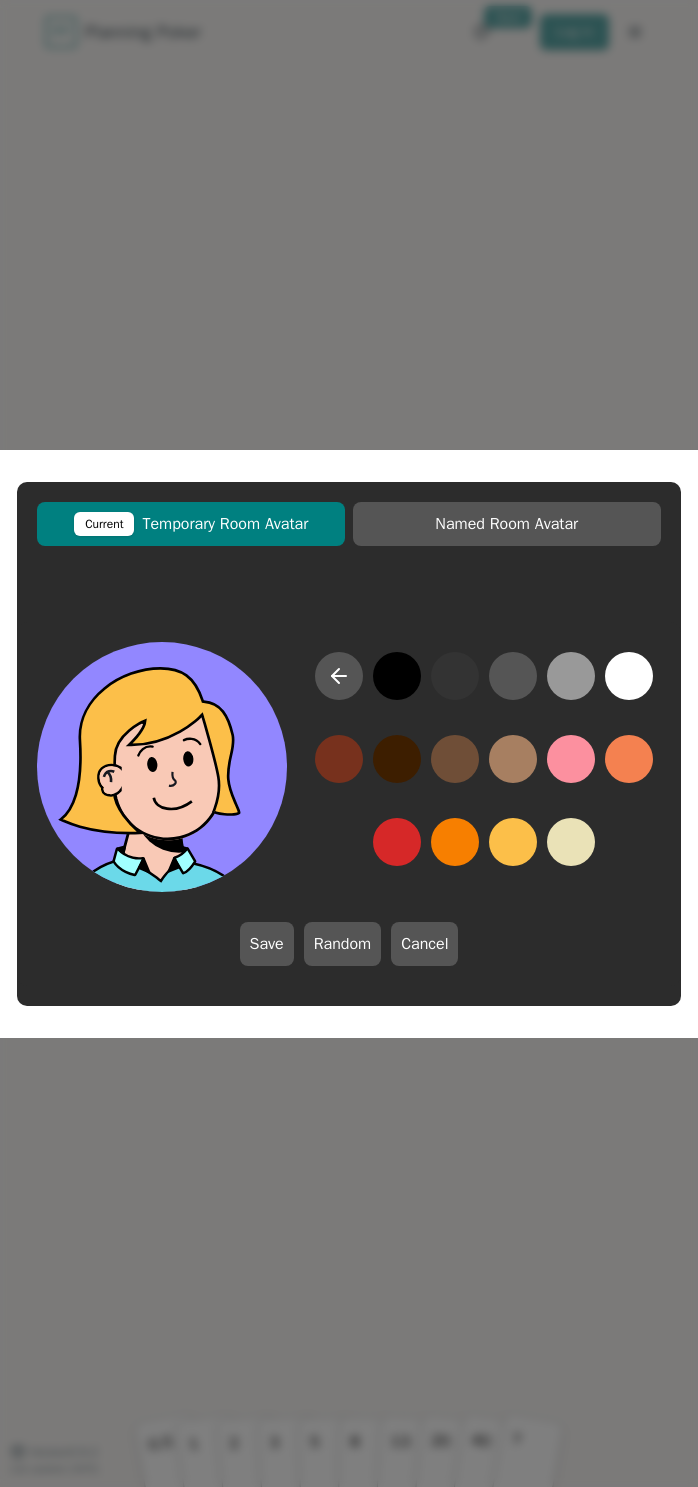 click at bounding box center (513, 842) 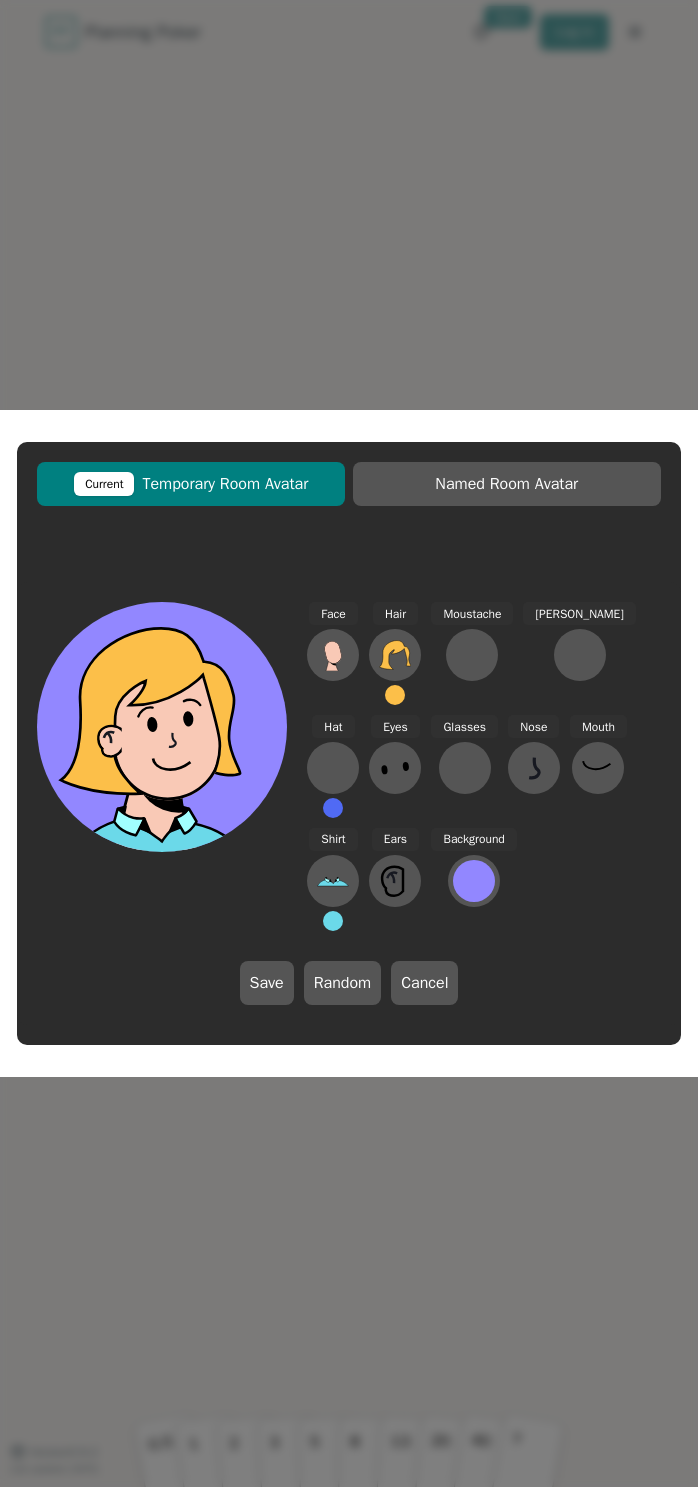 click on "Current Temporary Room Avatar Named Room Avatar Face Hair Moustache [PERSON_NAME] Hat Eyes Glasses Nose Mouth Shirt Ears Background Save Random Cancel" at bounding box center [348, 743] 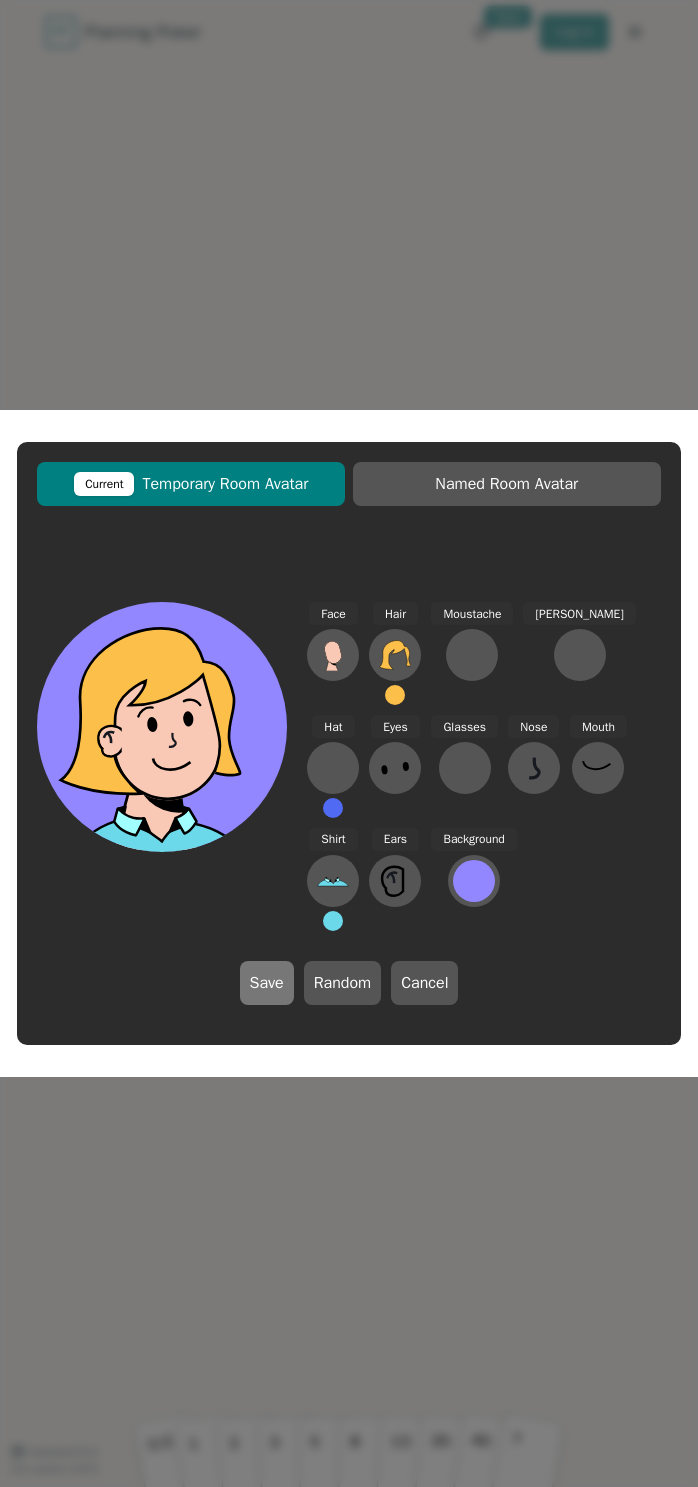 click on "Save" at bounding box center (267, 983) 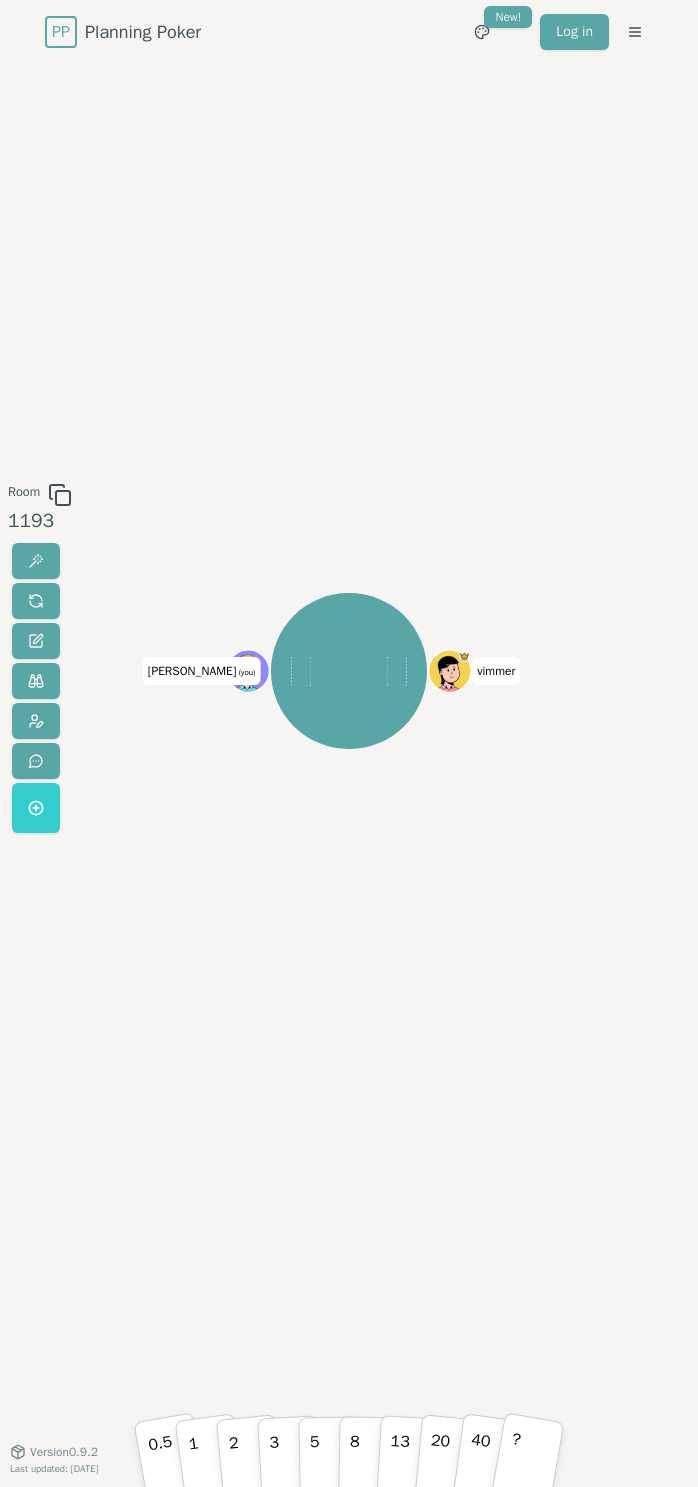 click on "[PERSON_NAME]   (you)" at bounding box center (348, 758) 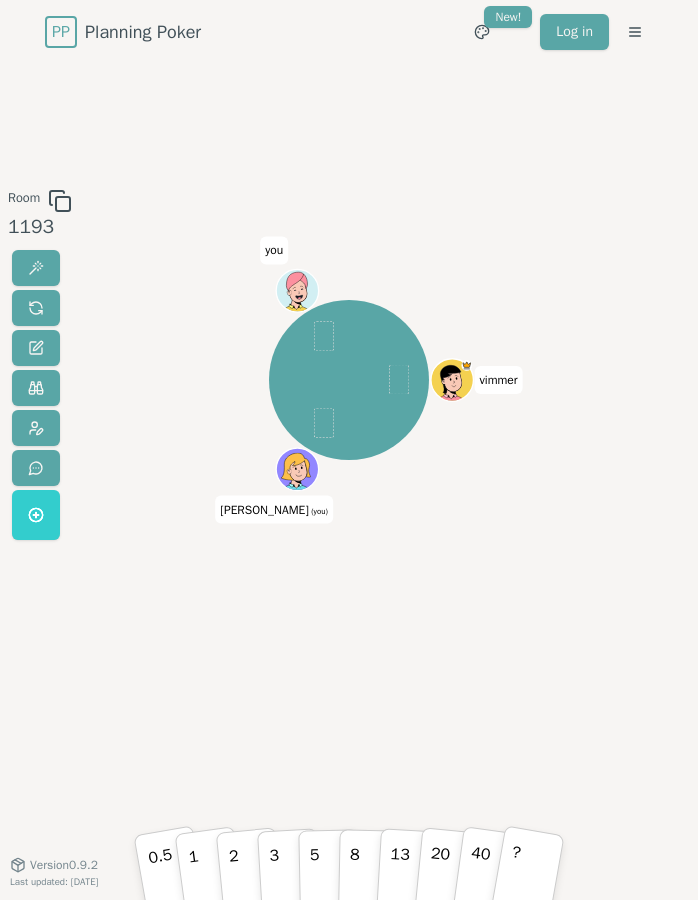 click 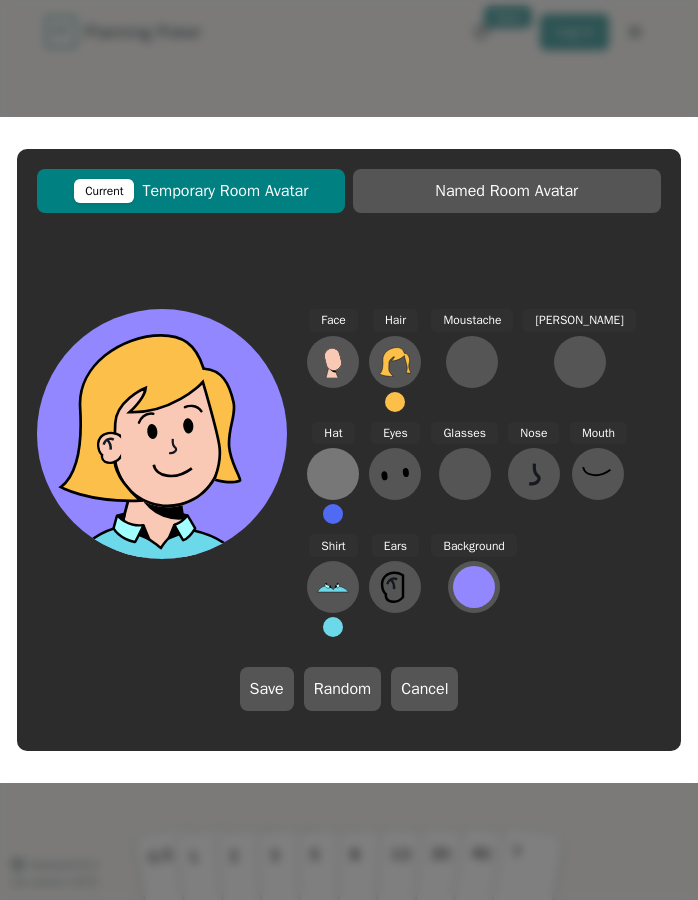 click at bounding box center [333, 474] 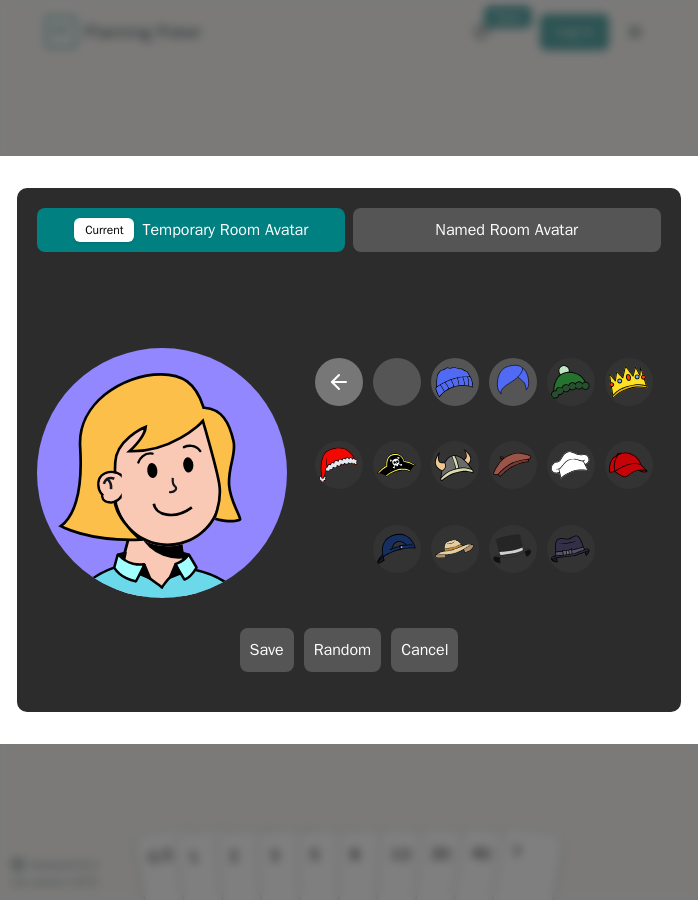 click 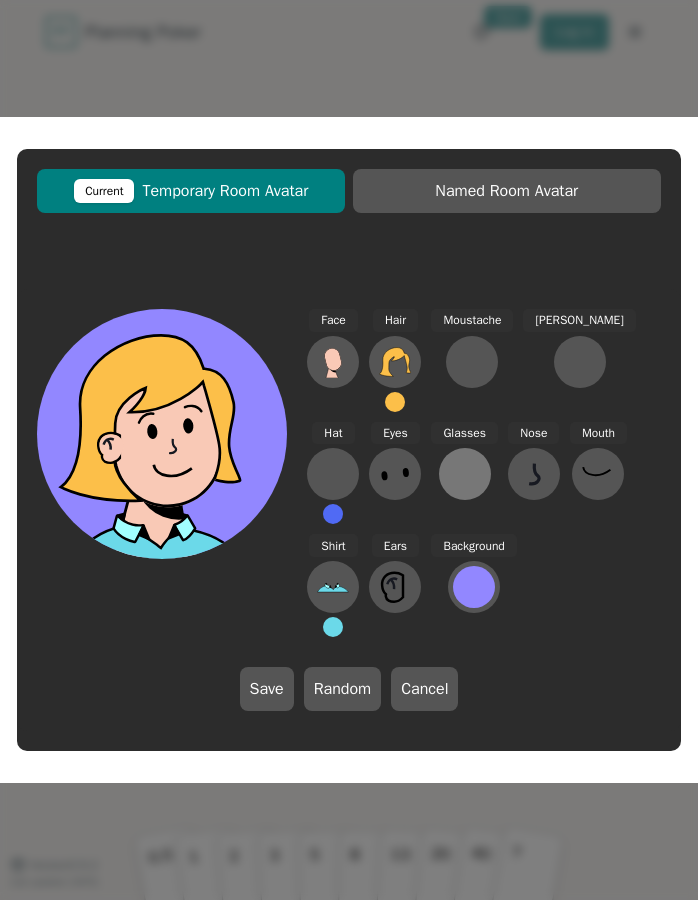 click at bounding box center (465, 474) 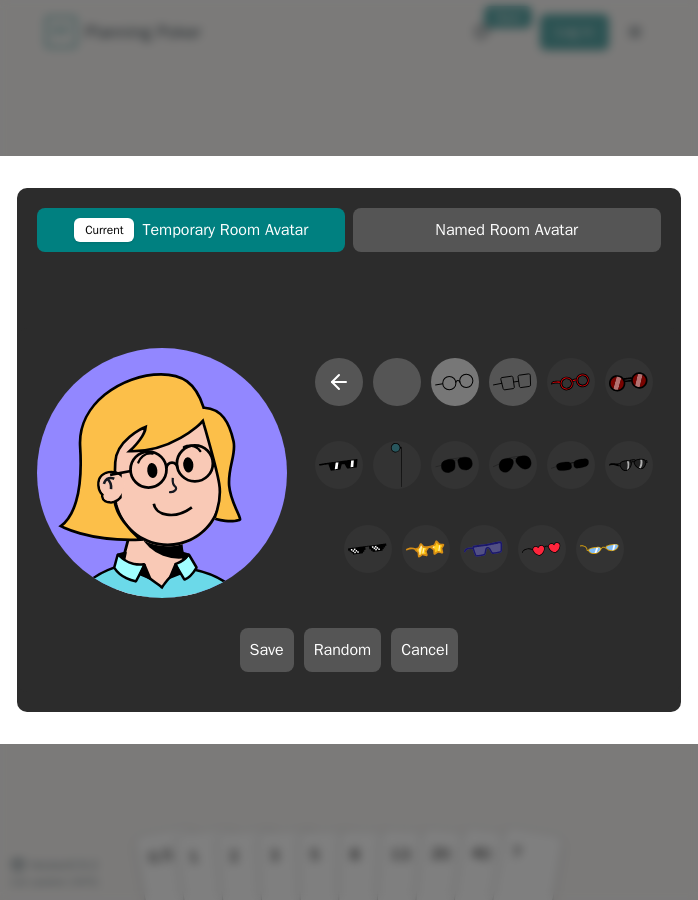 click 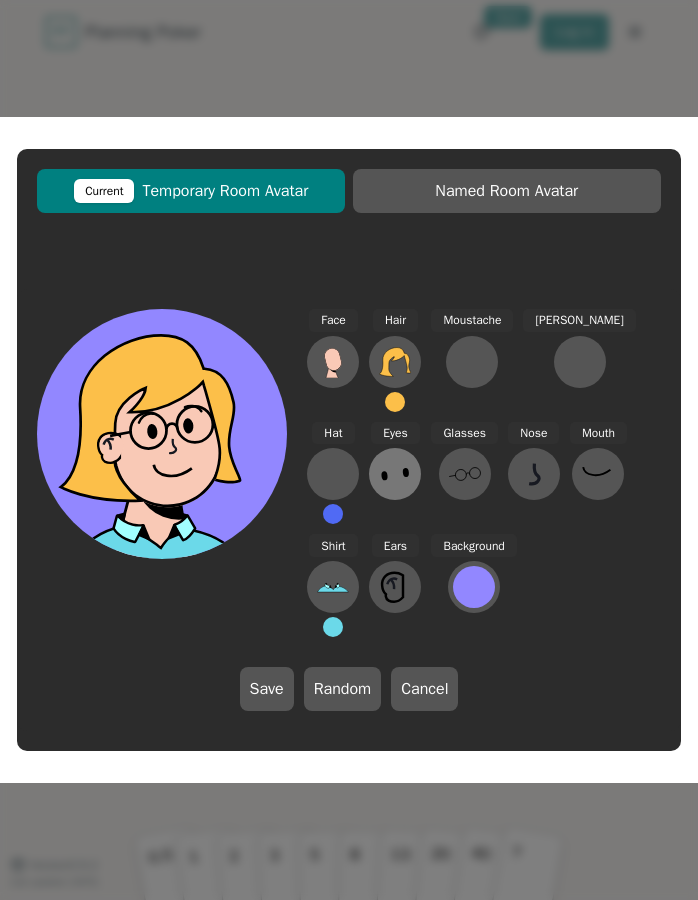 click 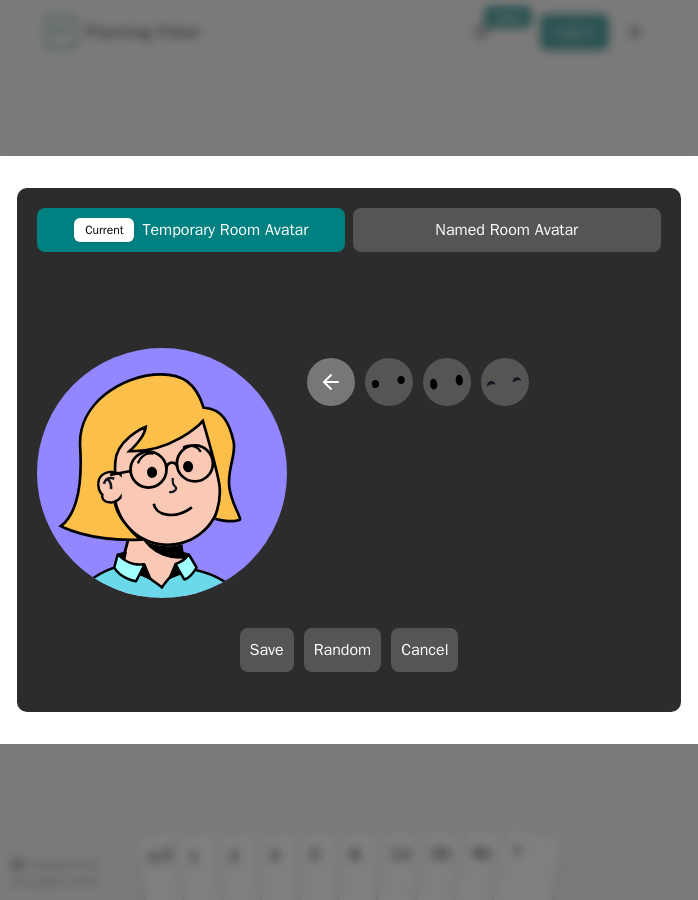 click 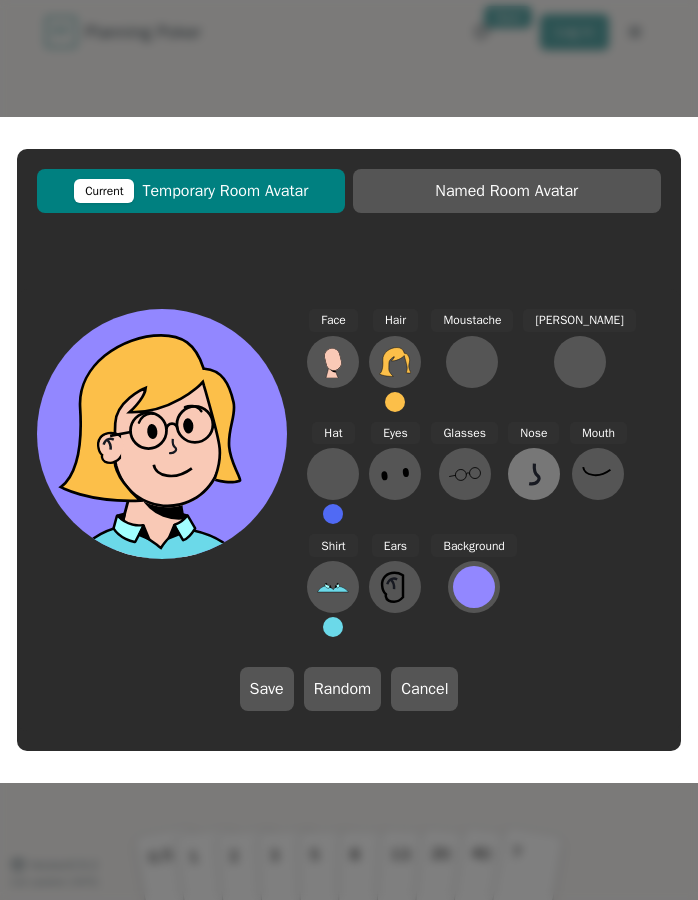 click 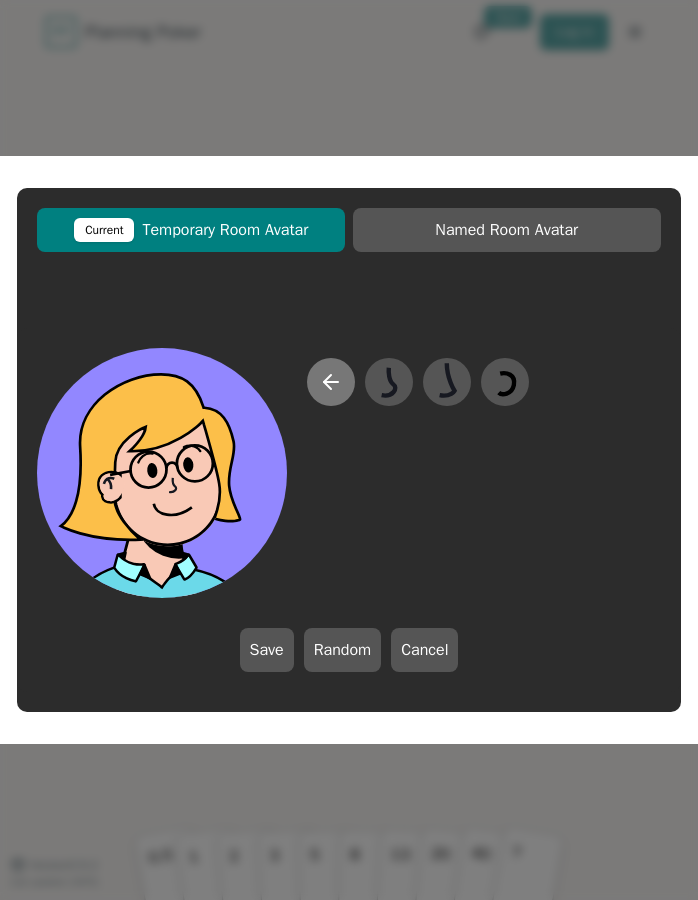 click 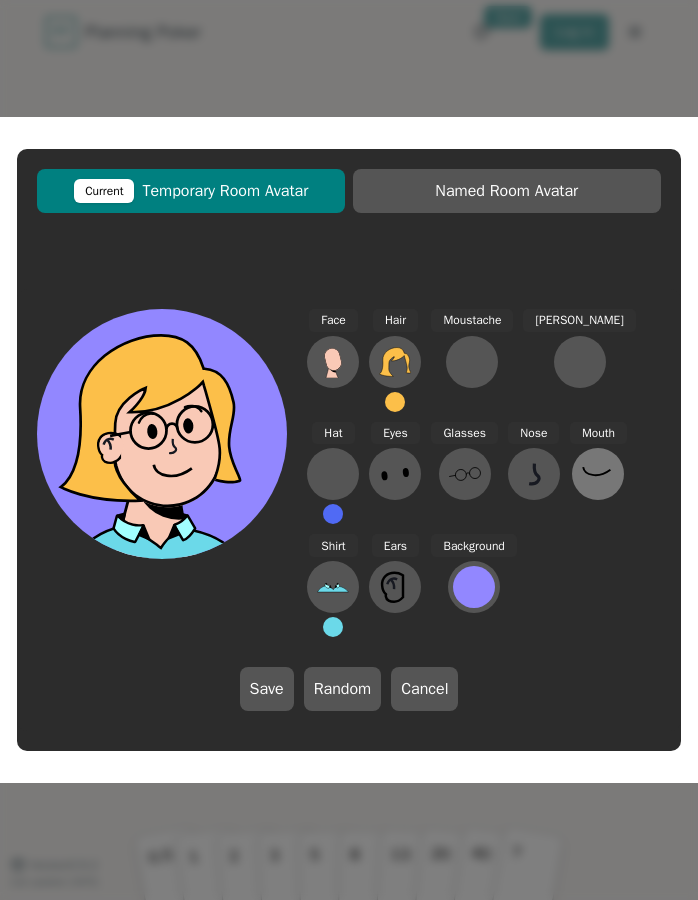 click 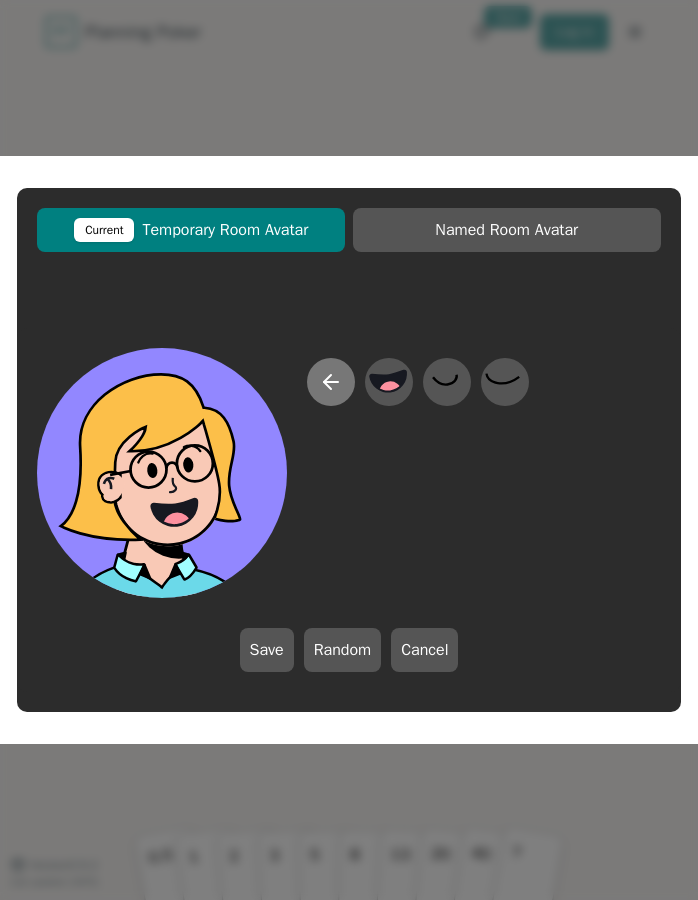 click 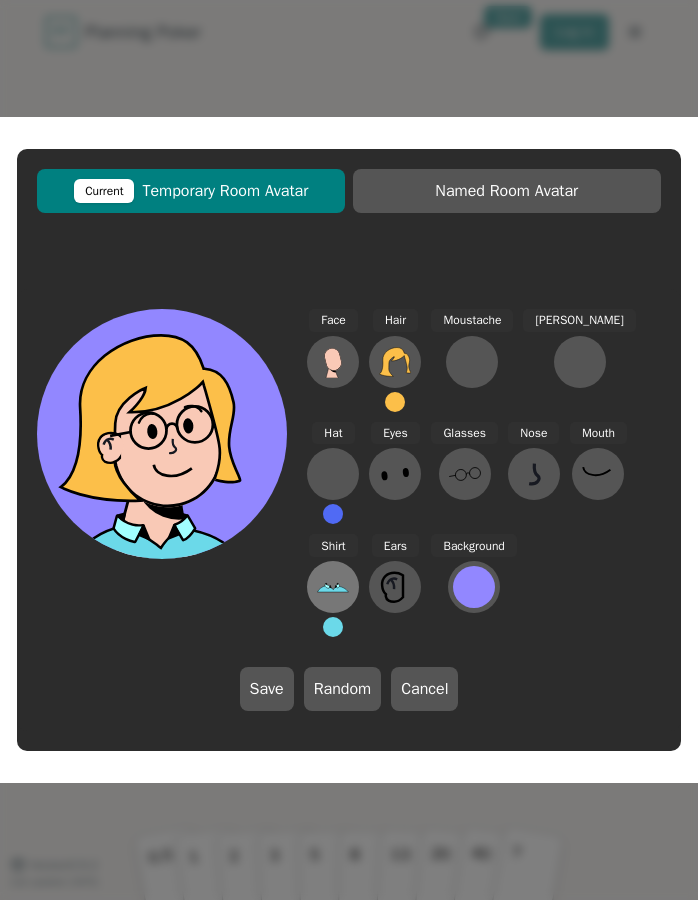 click 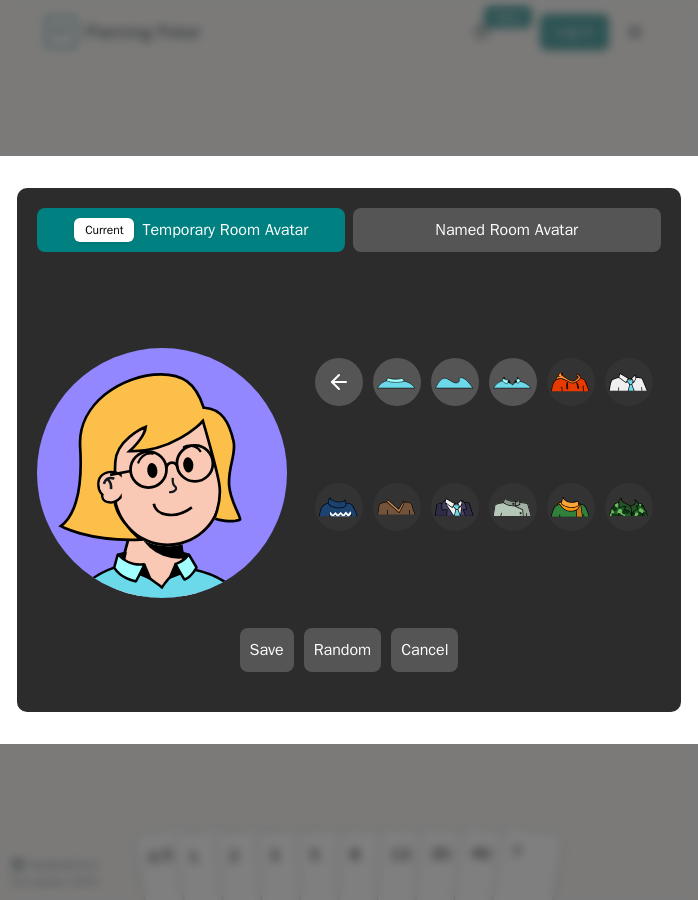 click on "Save Random Cancel" at bounding box center (348, 510) 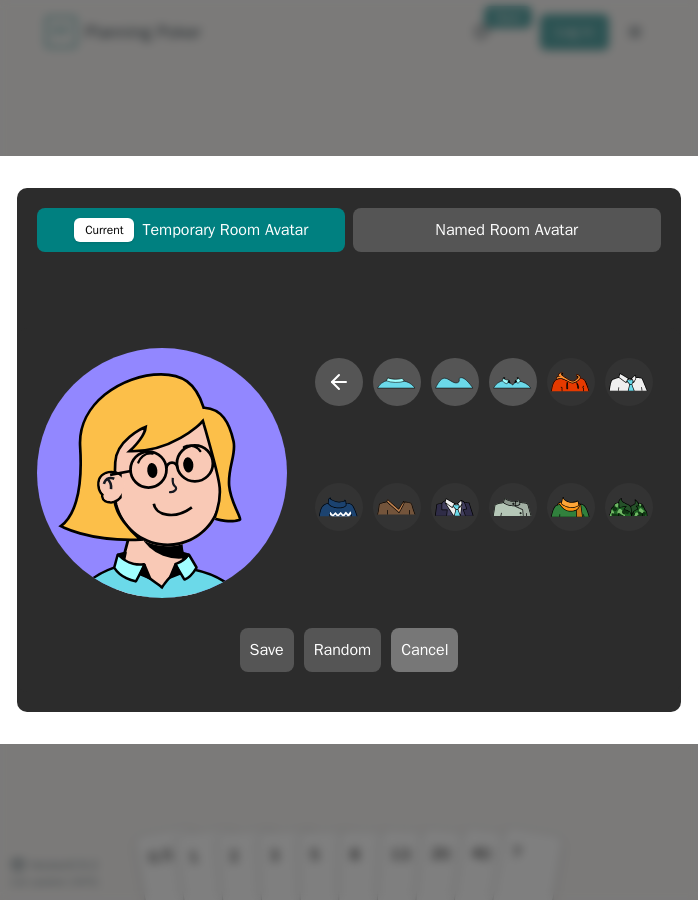 click on "Cancel" at bounding box center [424, 650] 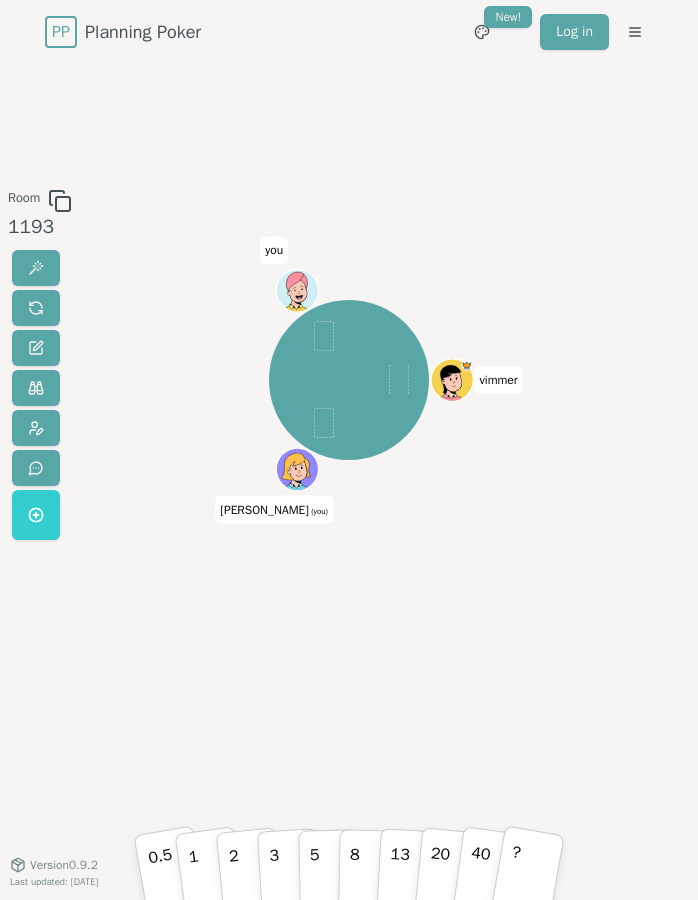 click 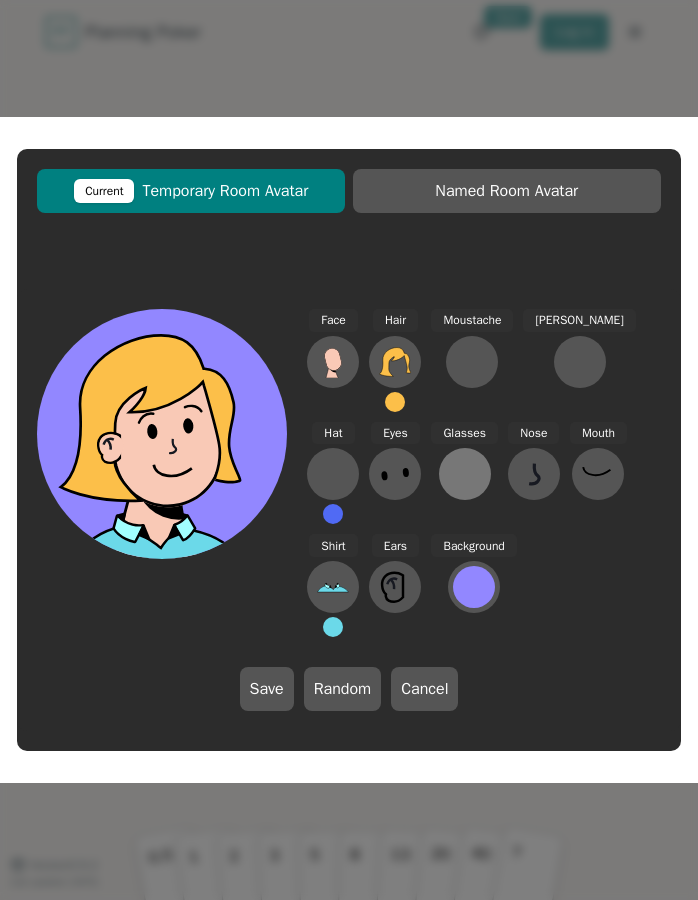 click at bounding box center (465, 474) 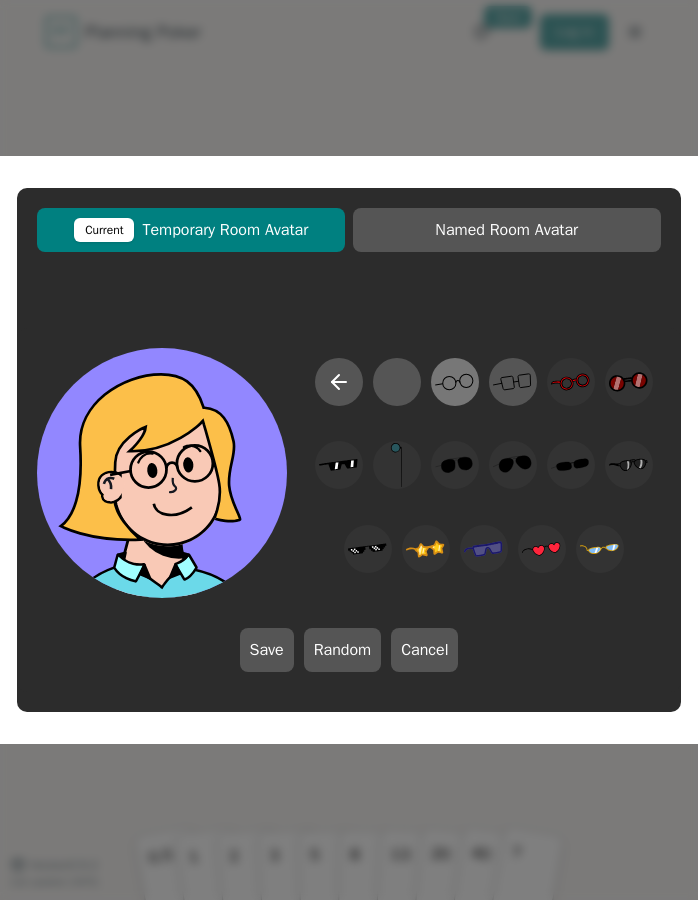 click 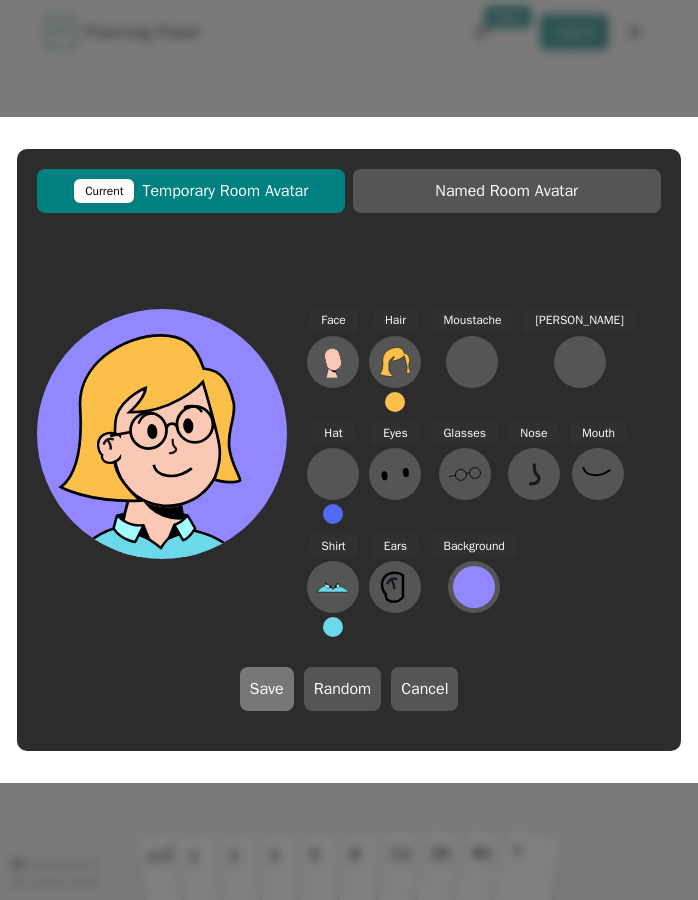 click on "Save" at bounding box center [267, 689] 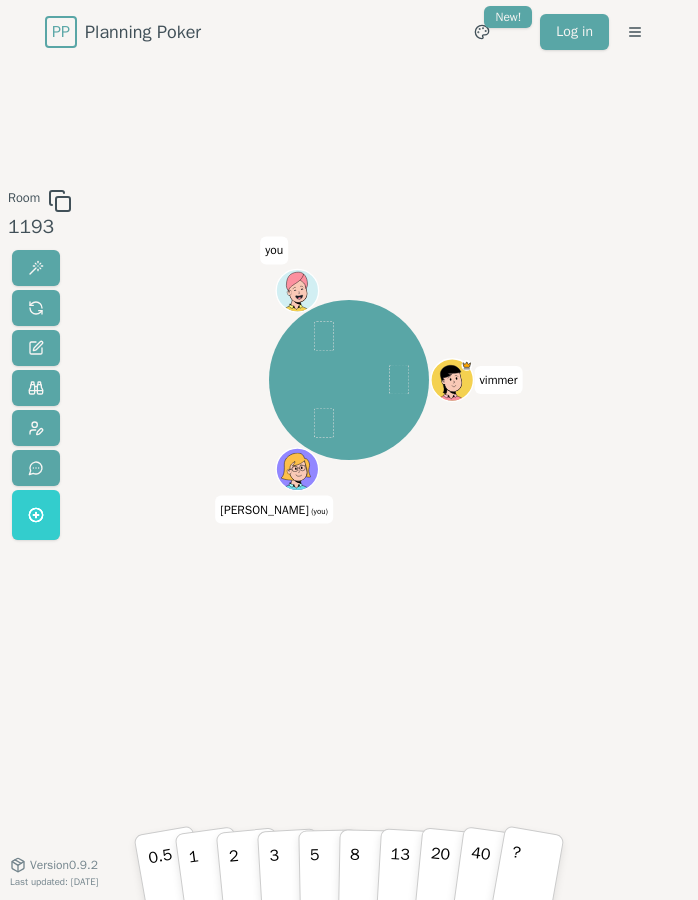 click 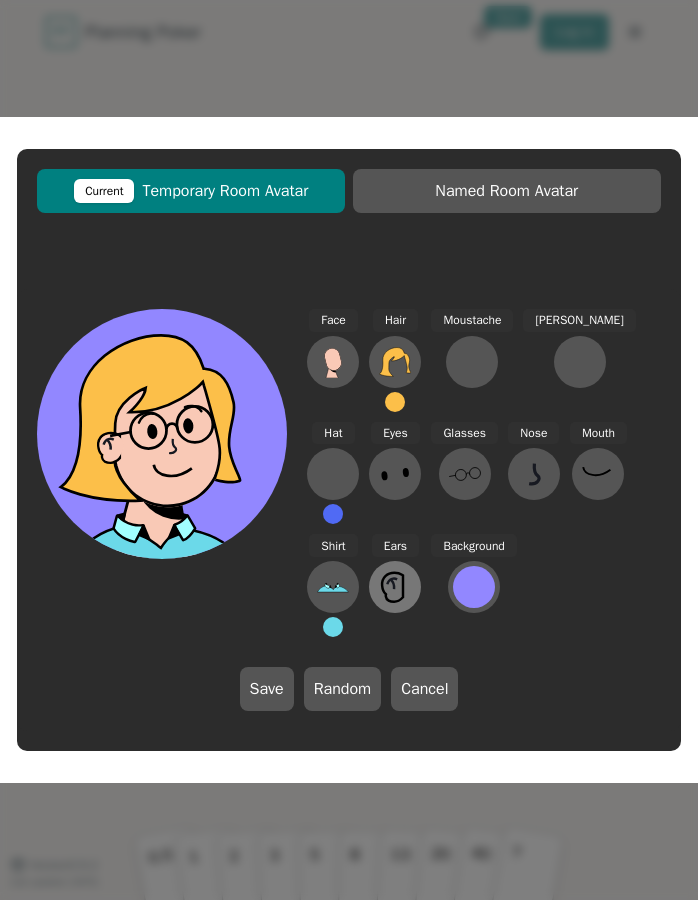 click 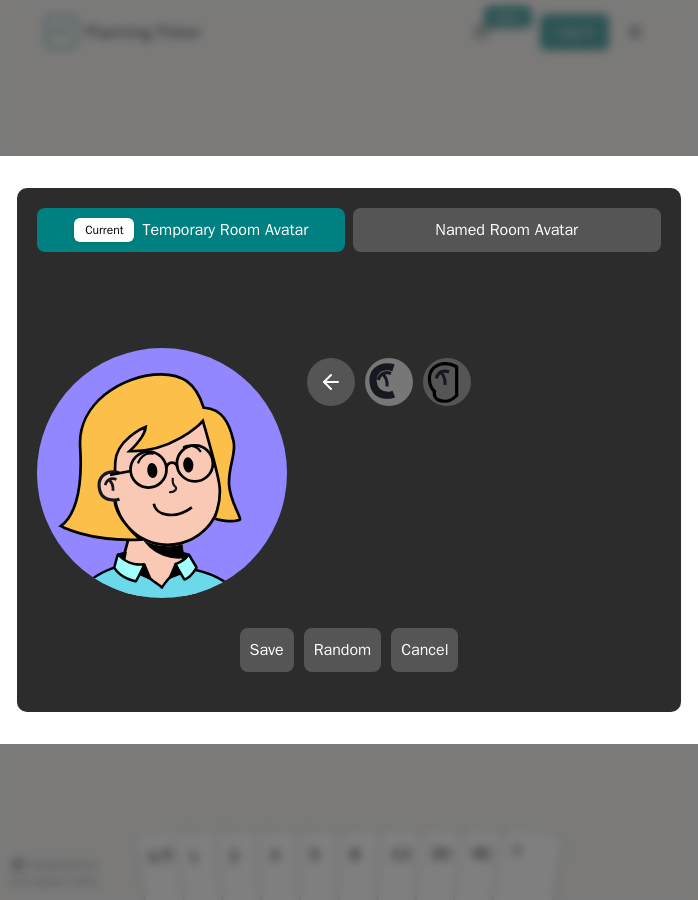 click 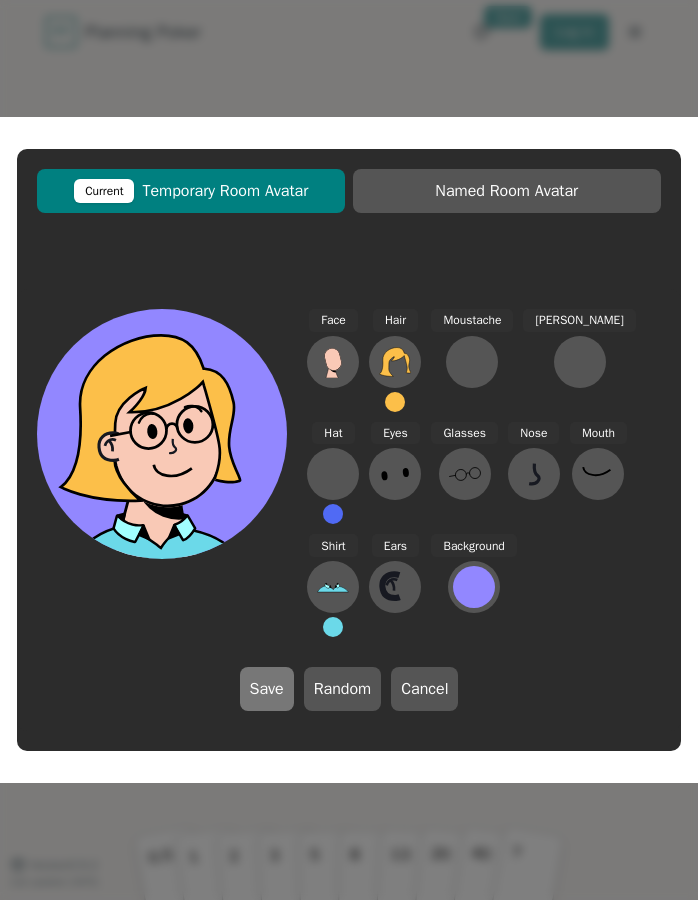 click on "Save" at bounding box center (267, 689) 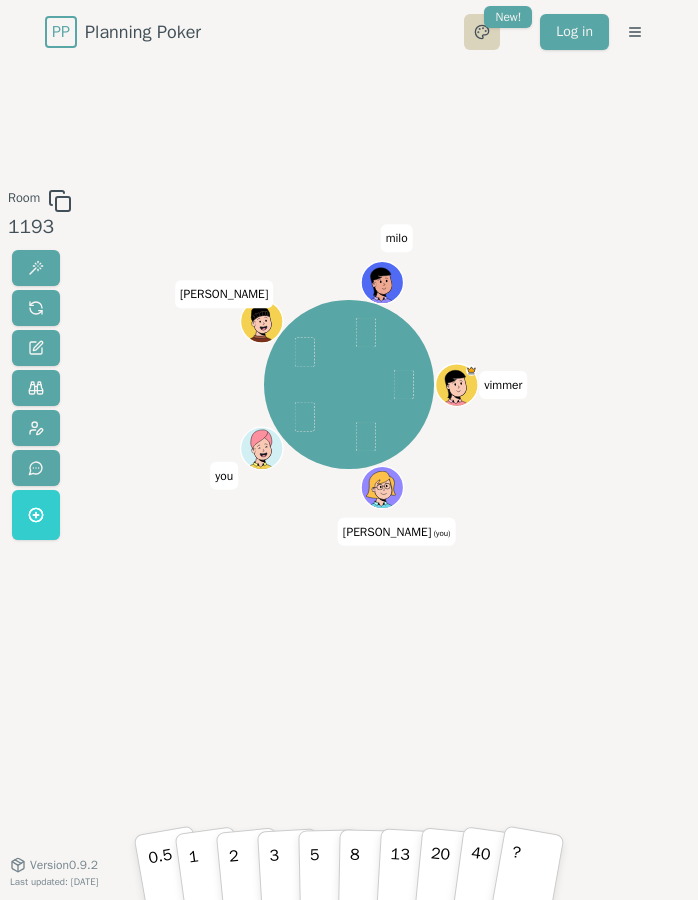 click on "PP Planning Poker No.1 planning poker tool for agile teams Toggle theme New! Log in Menu Room 1193 [PERSON_NAME]   (you) you [PERSON_NAME]   0.5 1 2 3 5 8 13 20 40 ? Version  0.9.2 Last updated:   [DATE]" at bounding box center [349, 450] 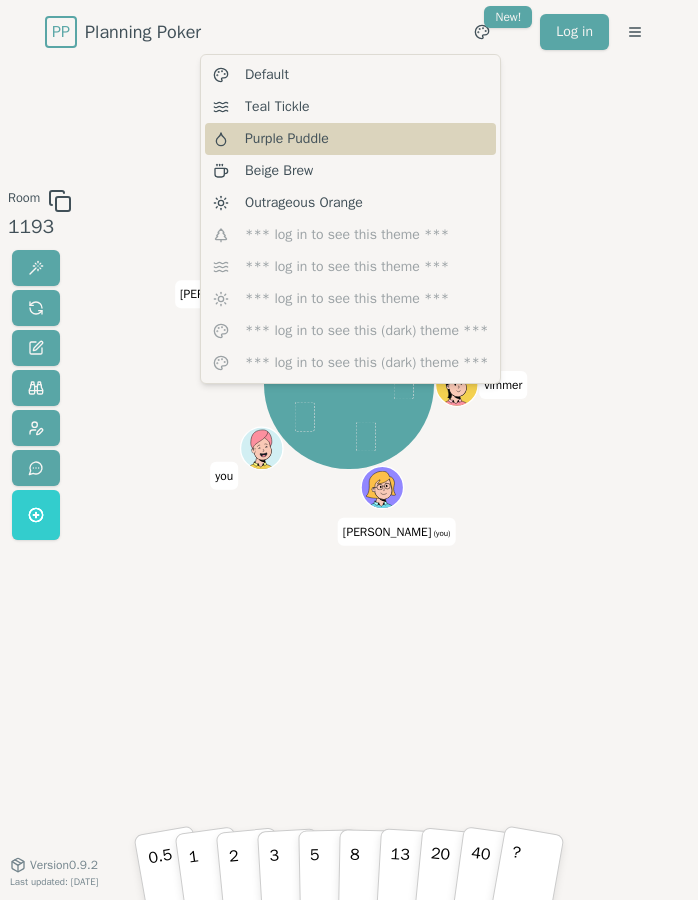click on "Purple Puddle" at bounding box center [287, 139] 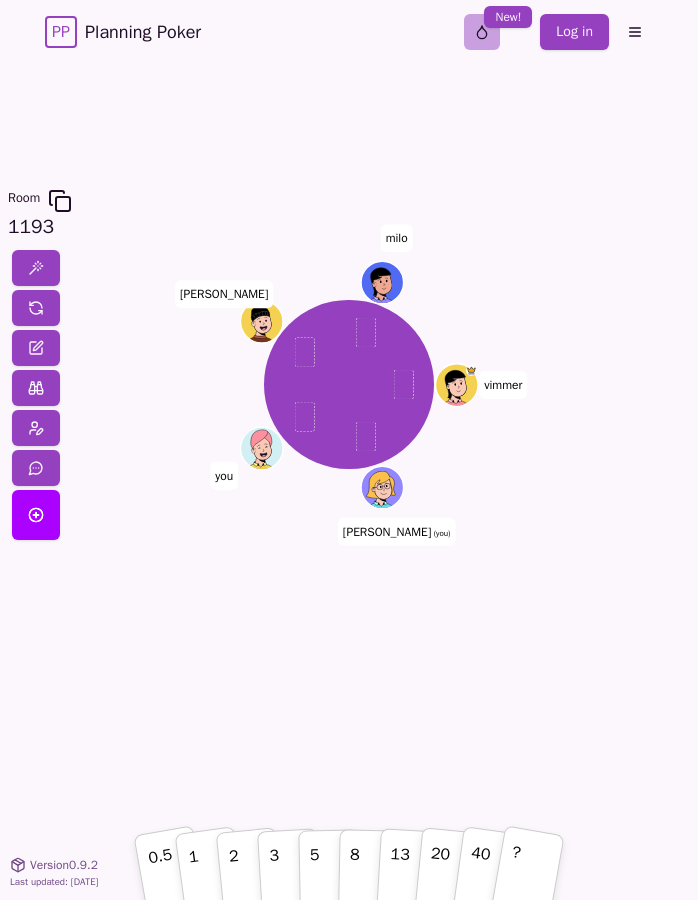 click on "PP Planning Poker No.1 planning poker tool for agile teams Toggle theme New! Log in Menu Room 1193 [PERSON_NAME]   (you) you [PERSON_NAME]   0.5 1 2 3 5 8 13 20 40 ? Version  0.9.2 Last updated:   [DATE]" at bounding box center [349, 450] 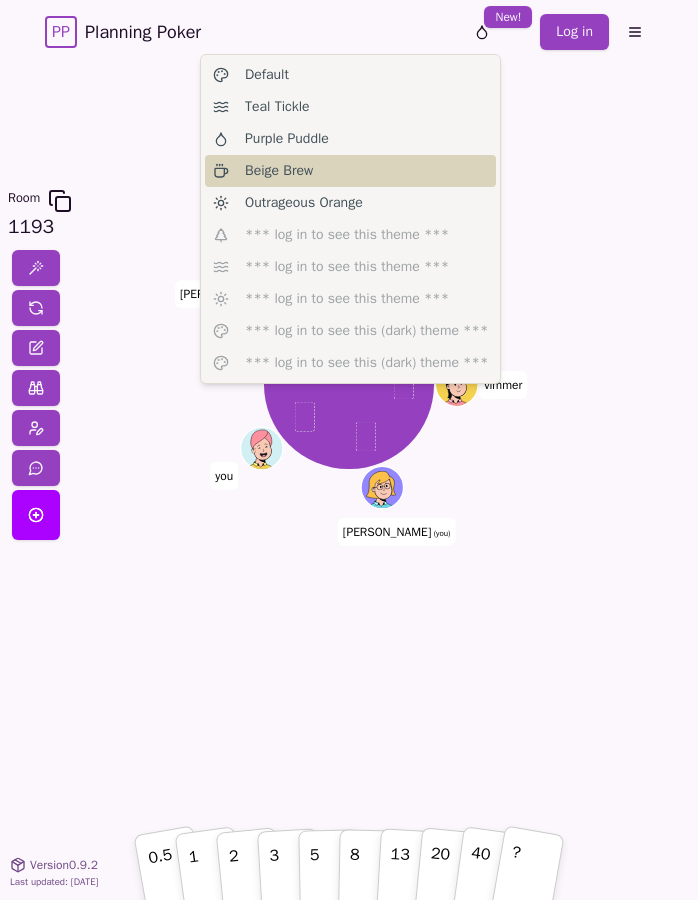 click on "Beige Brew" at bounding box center (350, 171) 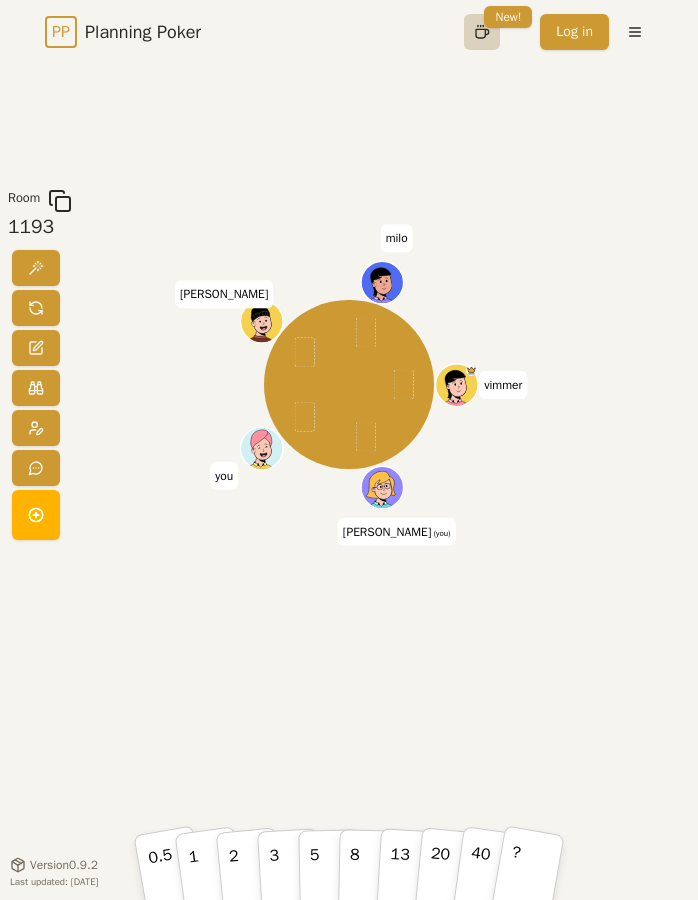 click on "PP Planning Poker No.1 planning poker tool for agile teams Toggle theme New! Log in Menu Room 1193 [PERSON_NAME]   (you) you [PERSON_NAME]   0.5 1 2 3 5 8 13 20 40 ? Version  0.9.2 Last updated:   [DATE]" at bounding box center (349, 450) 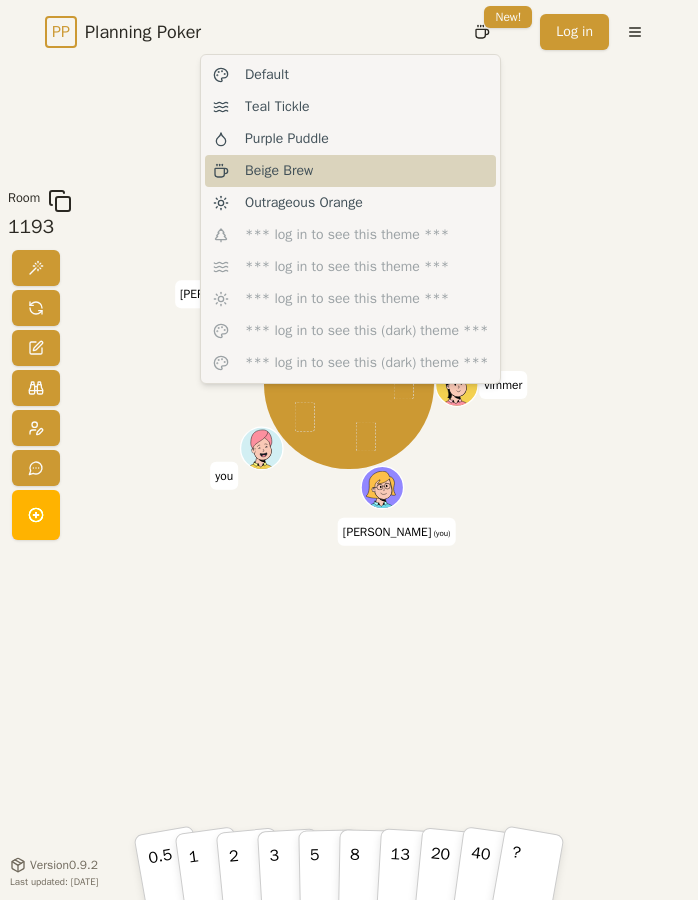click on "Beige Brew" at bounding box center [350, 171] 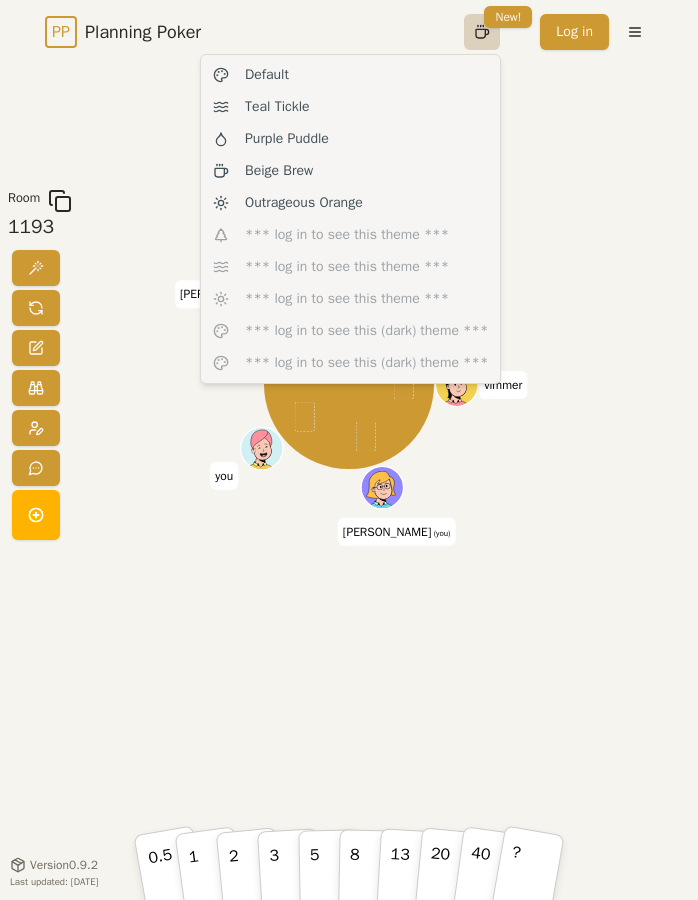 click on "PP Planning Poker No.1 planning poker tool for agile teams Toggle theme New! Log in Menu Room 1193 [PERSON_NAME]   (you) you [PERSON_NAME]   0.5 1 2 3 5 8 13 20 40 ? Version  0.9.2 Last updated:   [DATE] Default Teal Tickle Purple Puddle Beige Brew Outrageous Orange *** log in to see this theme *** *** log in to see this theme *** *** log in to see this theme *** *** log in to see this (dark) theme *** *** log in to see this (dark) theme ***" at bounding box center [349, 450] 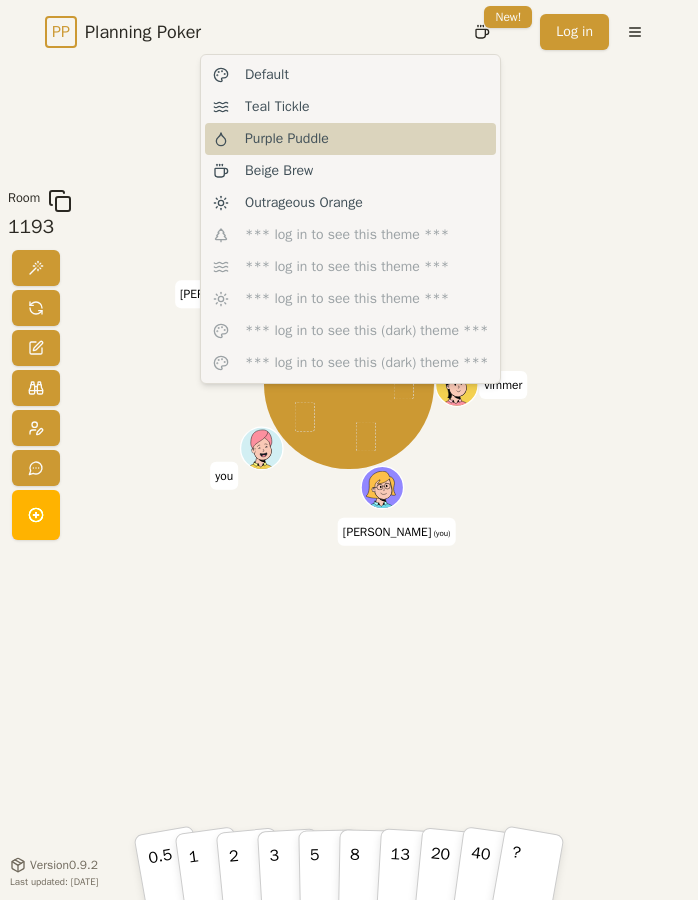 click on "Purple Puddle" at bounding box center [350, 139] 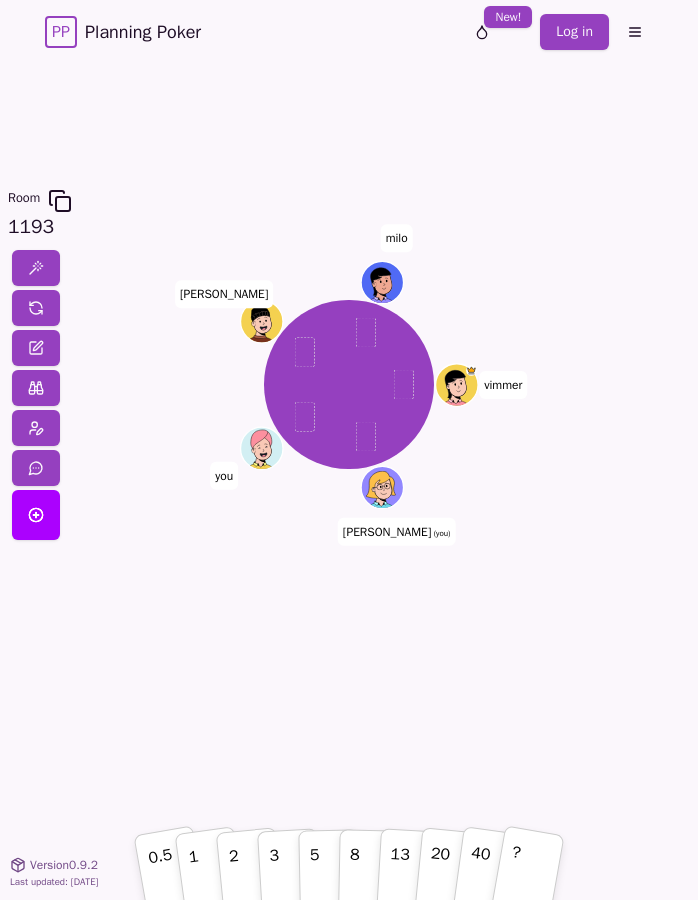 click on "Room 1193 [PERSON_NAME]   (you) you [PERSON_NAME]   0.5 1 2 3 5 8 13 20 40 ? Version  0.9.2 Last updated:   [DATE]" at bounding box center (349, 464) 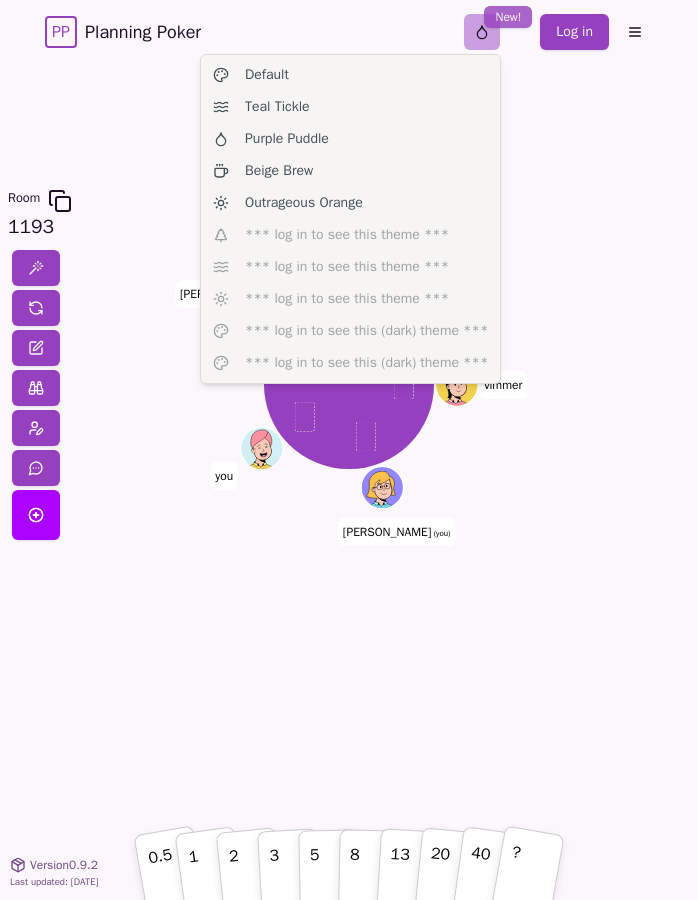 click on "PP Planning Poker No.1 planning poker tool for agile teams Toggle theme New! Log in Menu Room 1193 [PERSON_NAME]   (you) you [PERSON_NAME]   0.5 1 2 3 5 8 13 20 40 ? Version  0.9.2 Last updated:   [DATE] Default Teal Tickle Purple Puddle Beige Brew Outrageous Orange *** log in to see this theme *** *** log in to see this theme *** *** log in to see this theme *** *** log in to see this (dark) theme *** *** log in to see this (dark) theme ***" at bounding box center [349, 450] 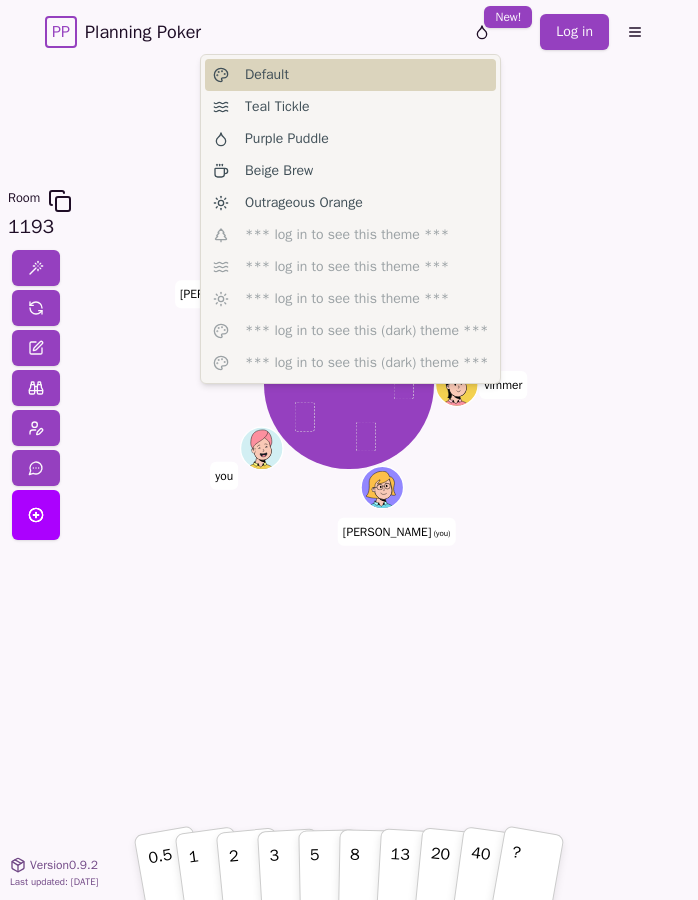 click on "Default" at bounding box center (350, 75) 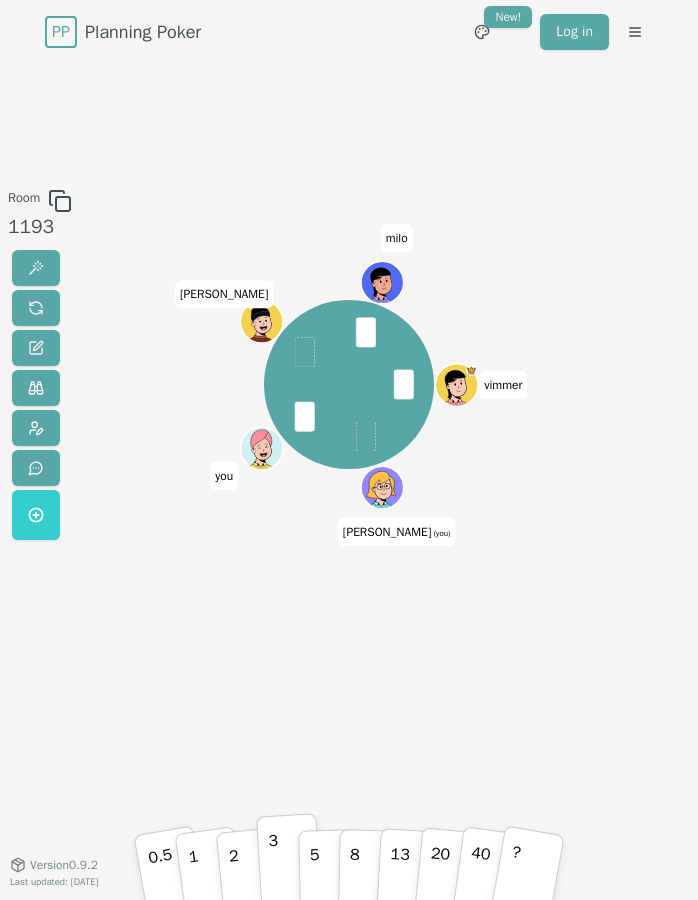 click on "3" at bounding box center (288, 859) 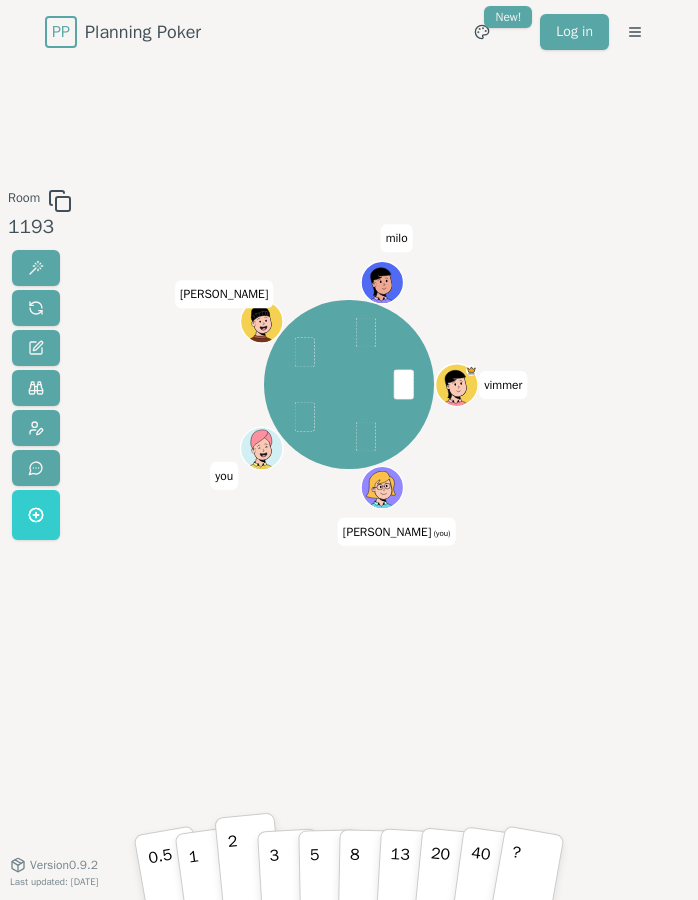 click on "2" at bounding box center (234, 861) 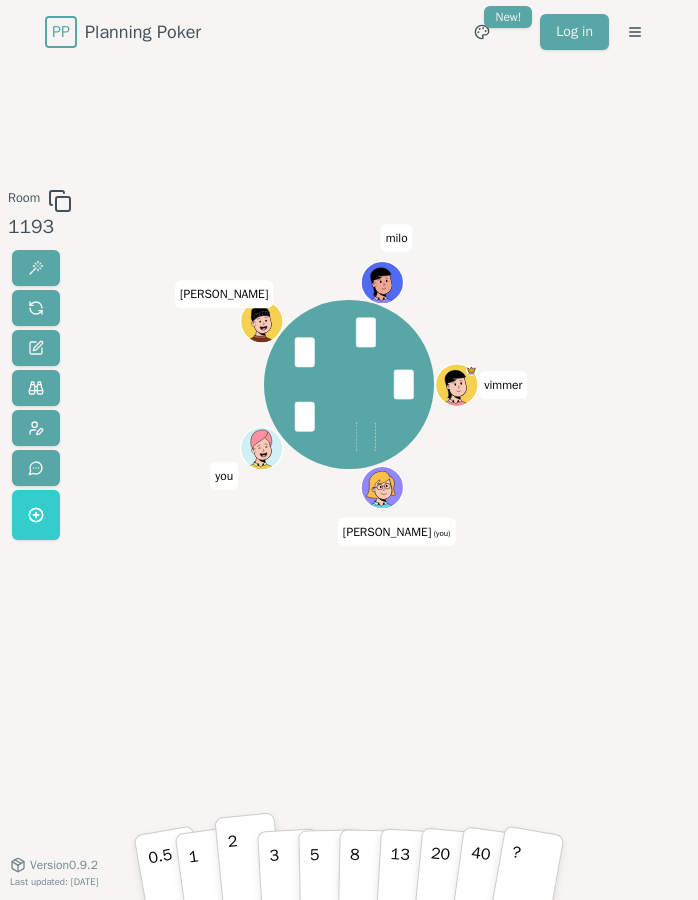 click on "2" at bounding box center [248, 859] 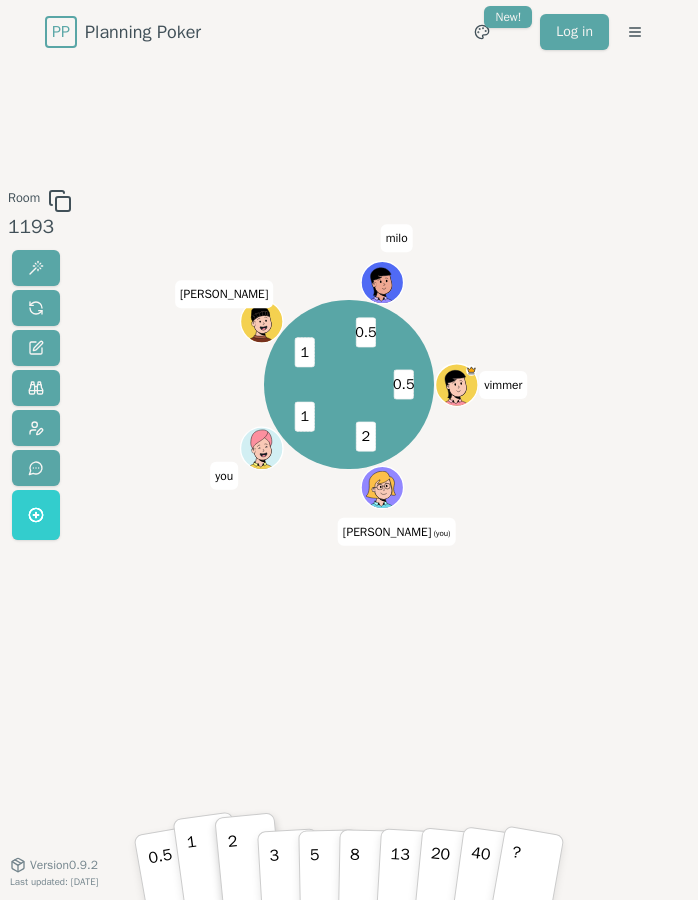 click on "1" at bounding box center (194, 862) 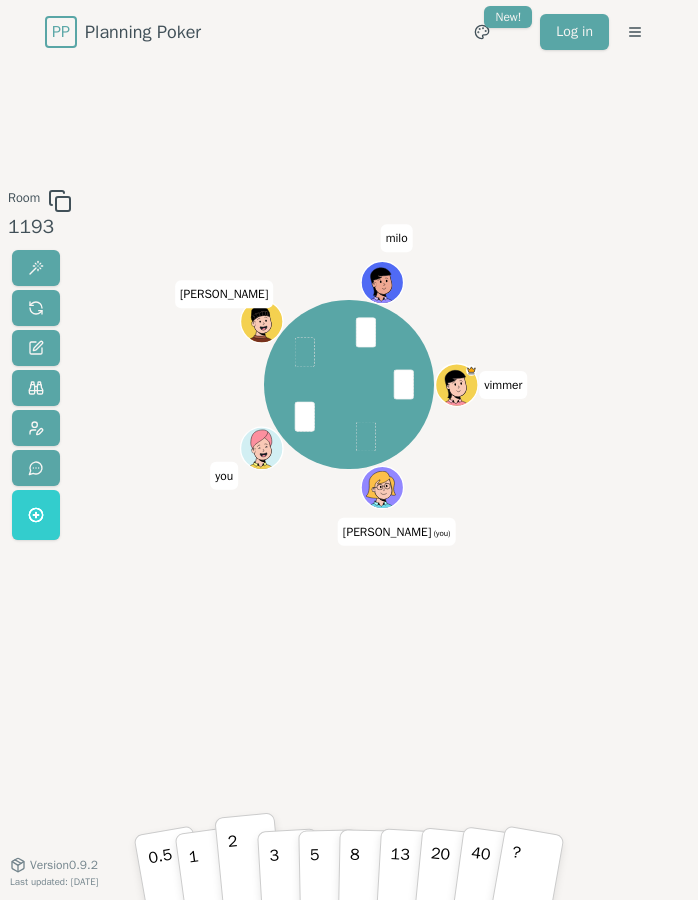 click on "2" at bounding box center [248, 859] 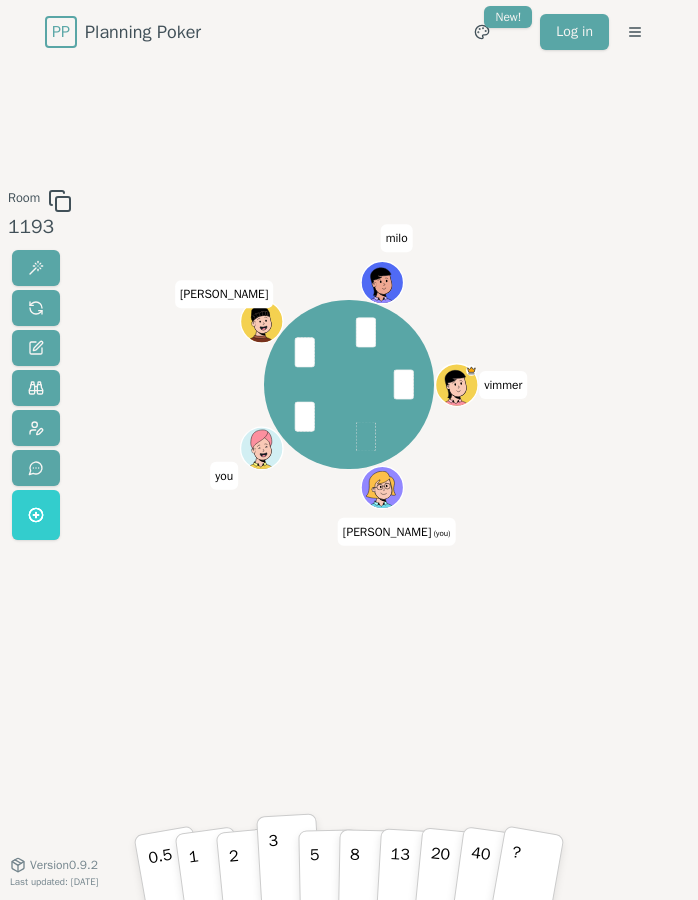 click on "3" at bounding box center [275, 861] 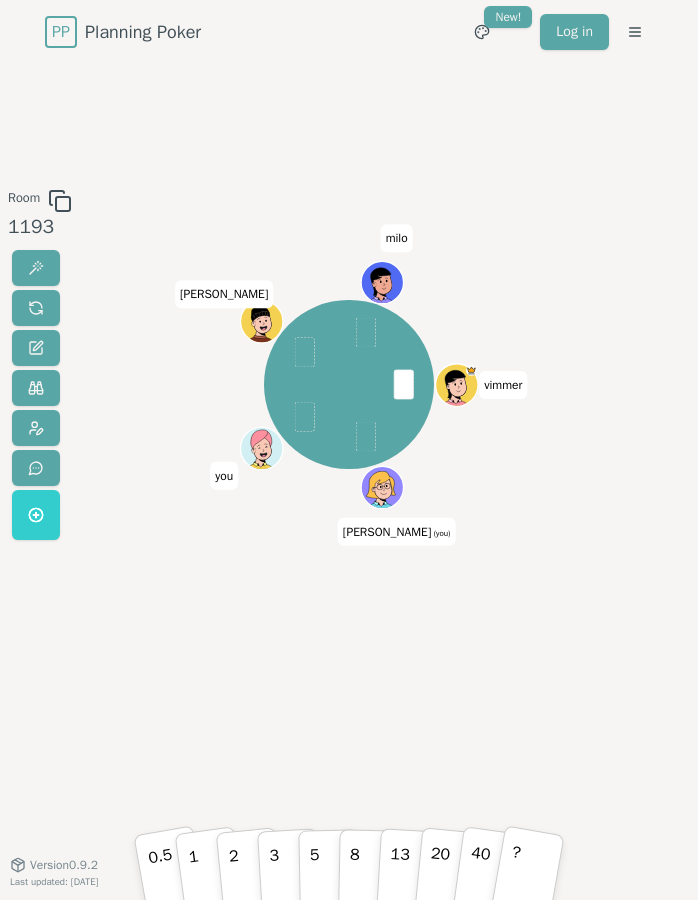 click on "Room 1193 [PERSON_NAME]   (you) you [PERSON_NAME]   0.5 1 2 3 5 8 13 20 40 ? Version  0.9.2 Last updated:   [DATE]" at bounding box center [349, 464] 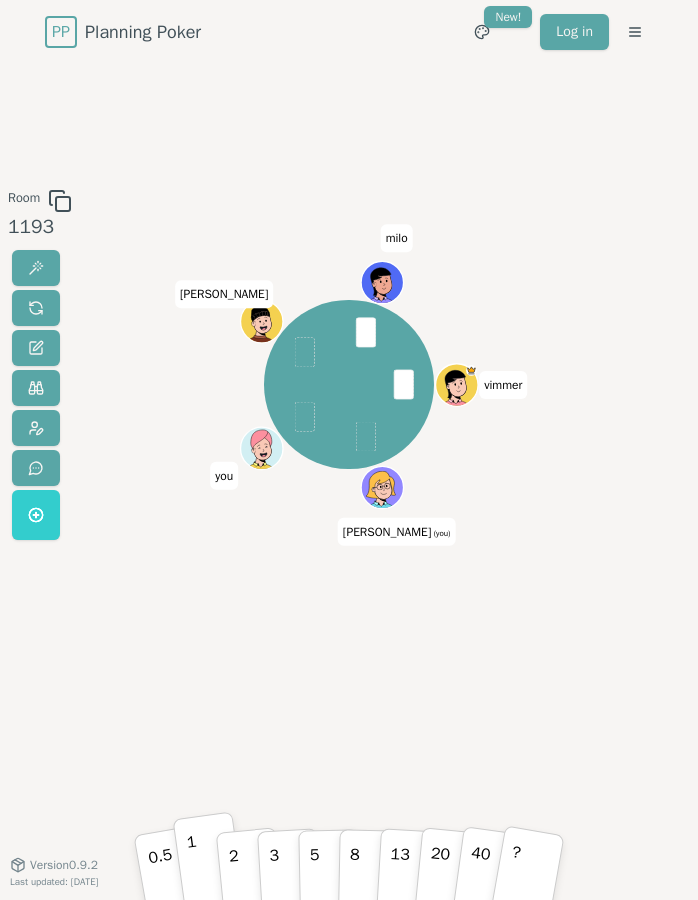 click on "1" at bounding box center (209, 859) 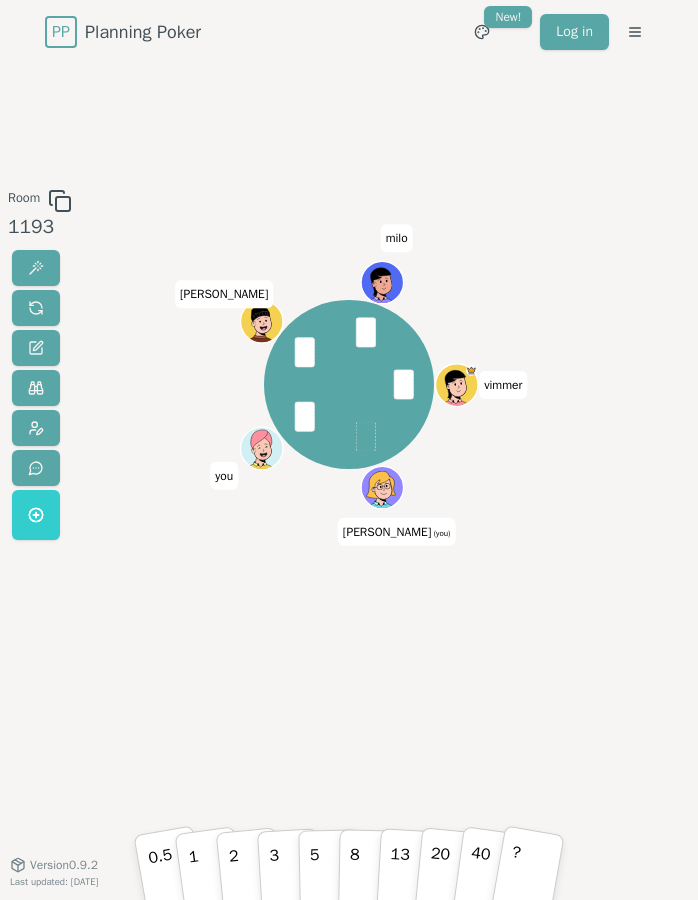 drag, startPoint x: 250, startPoint y: 853, endPoint x: 190, endPoint y: 759, distance: 111.516815 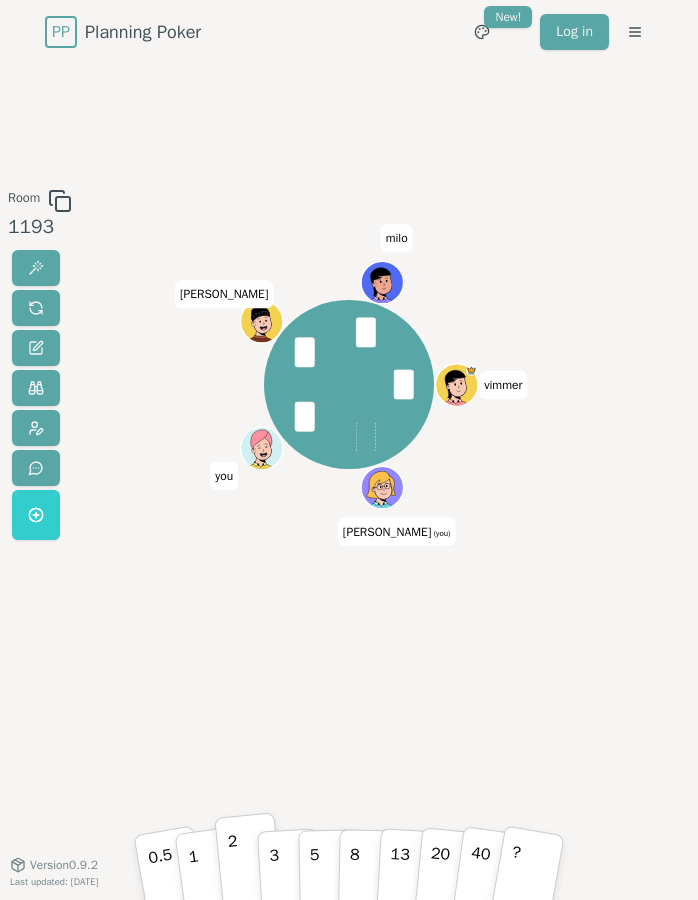 click on "2" at bounding box center [234, 861] 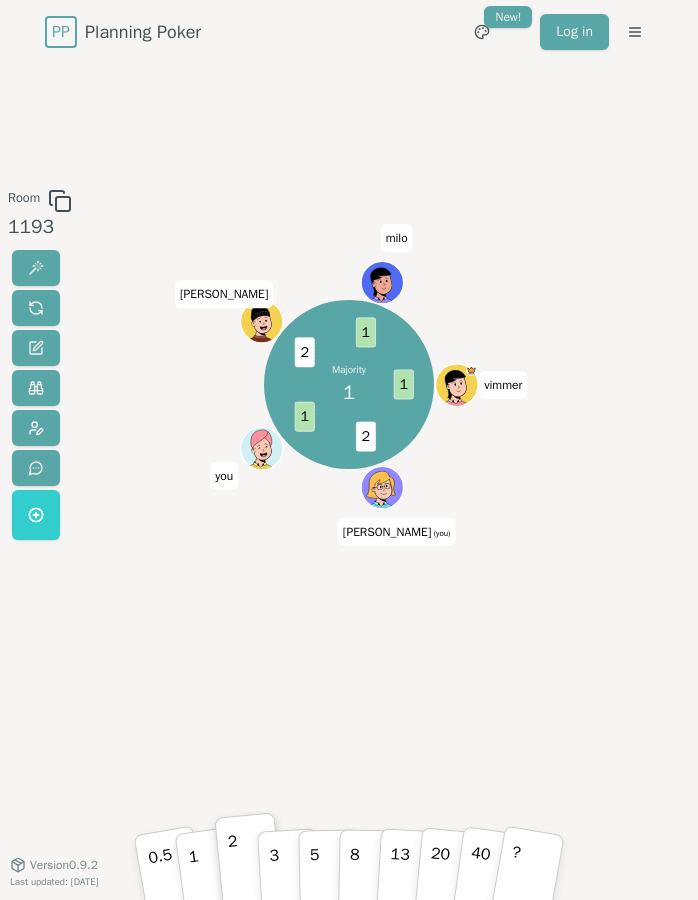 type 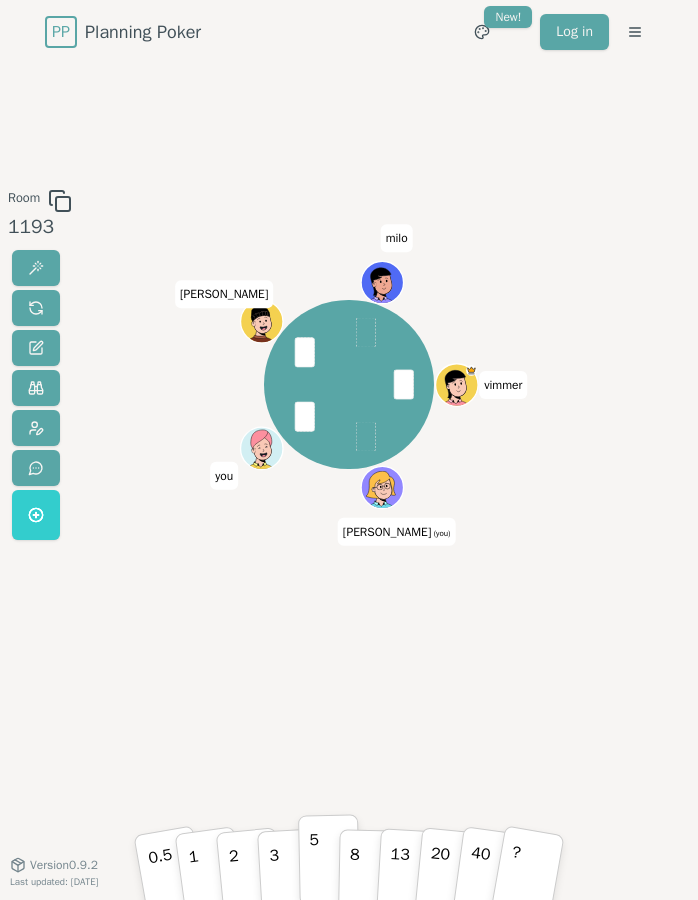 click on "5" at bounding box center [314, 860] 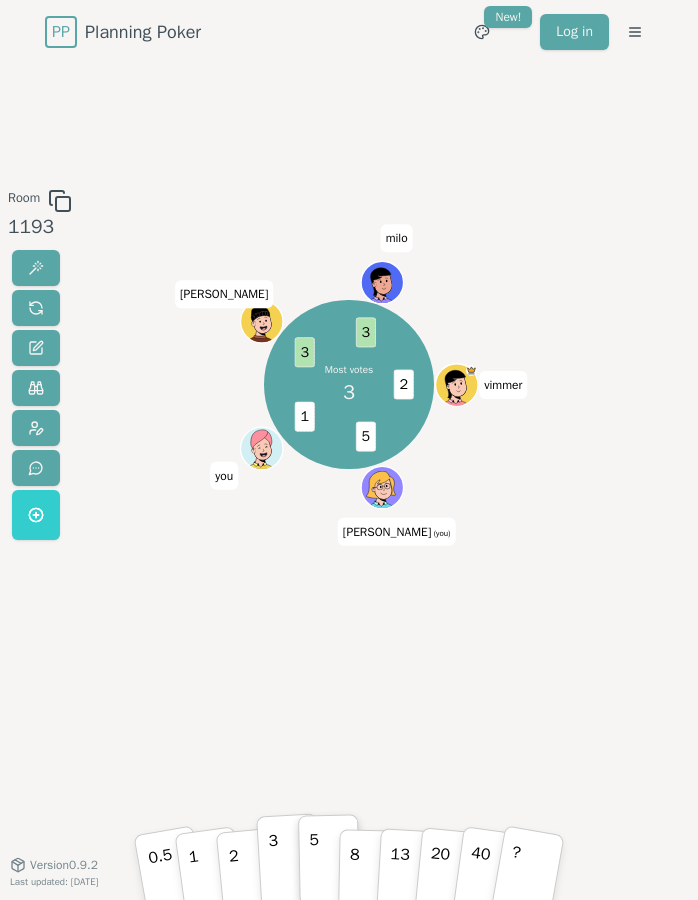click on "3" at bounding box center [275, 861] 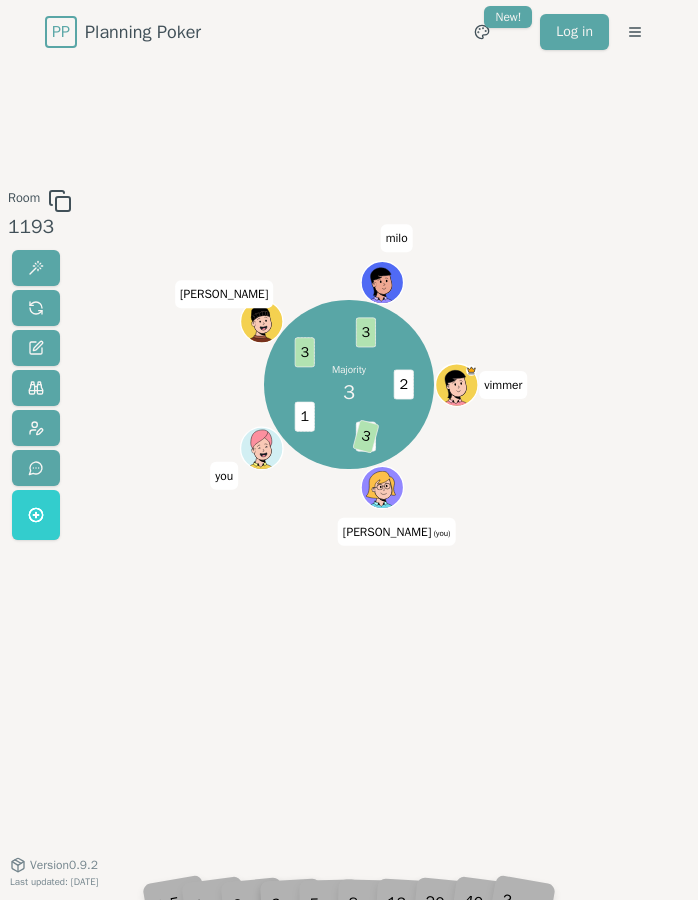 click on "Majority 3 2 5 3 1 3 3 [PERSON_NAME]   (you) you [PERSON_NAME]" at bounding box center [348, 464] 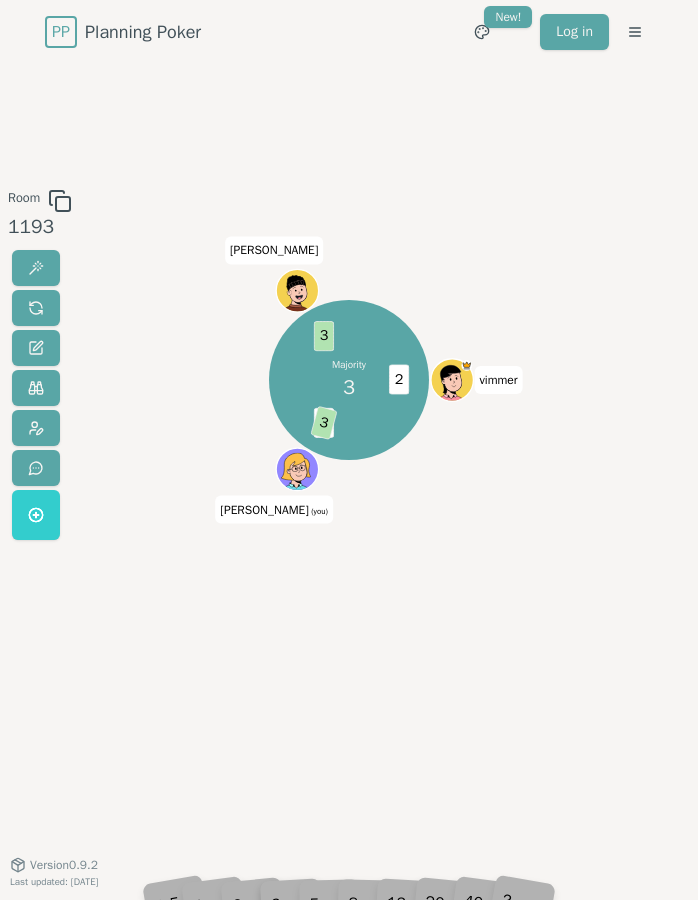 click on "Room 1193 Majority 3 2 5 3 3 [PERSON_NAME]   (you) [PERSON_NAME]   0.5 1 2 3 5 8 13 20 40 ? Version  0.9.2 Last updated:   [DATE]" at bounding box center [349, 464] 